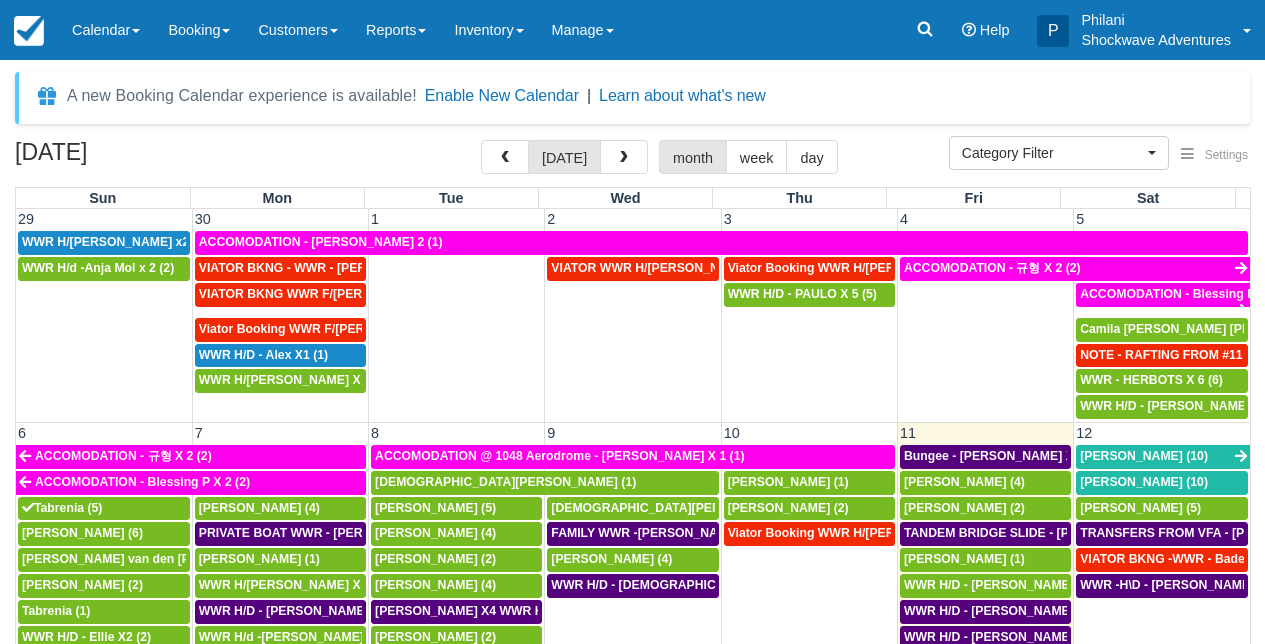select 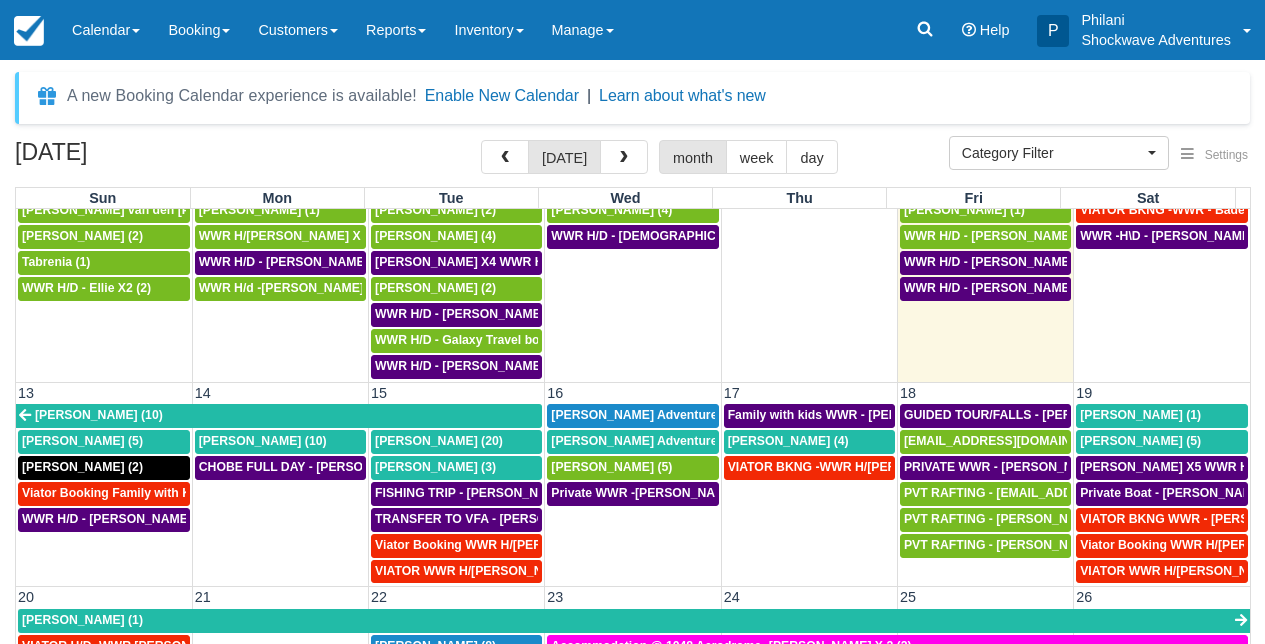 scroll, scrollTop: 378, scrollLeft: 0, axis: vertical 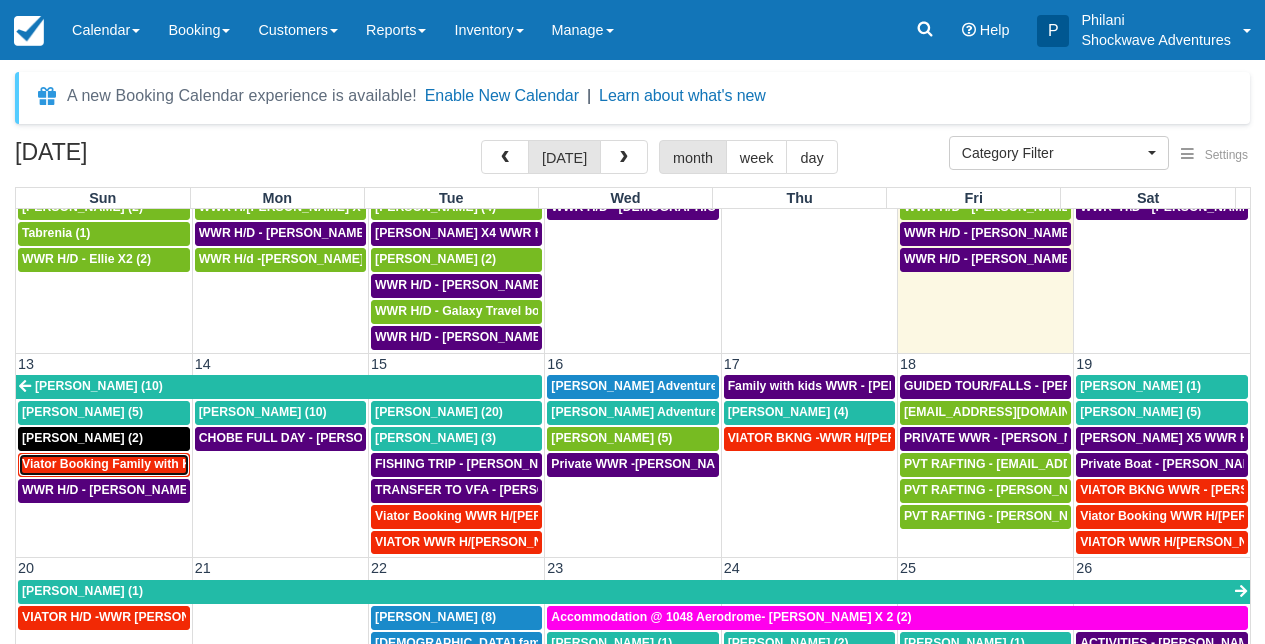 click on "Viator Booking Family with Kids Rafting - Skucas  Lori  X 7 (7)" at bounding box center (209, 464) 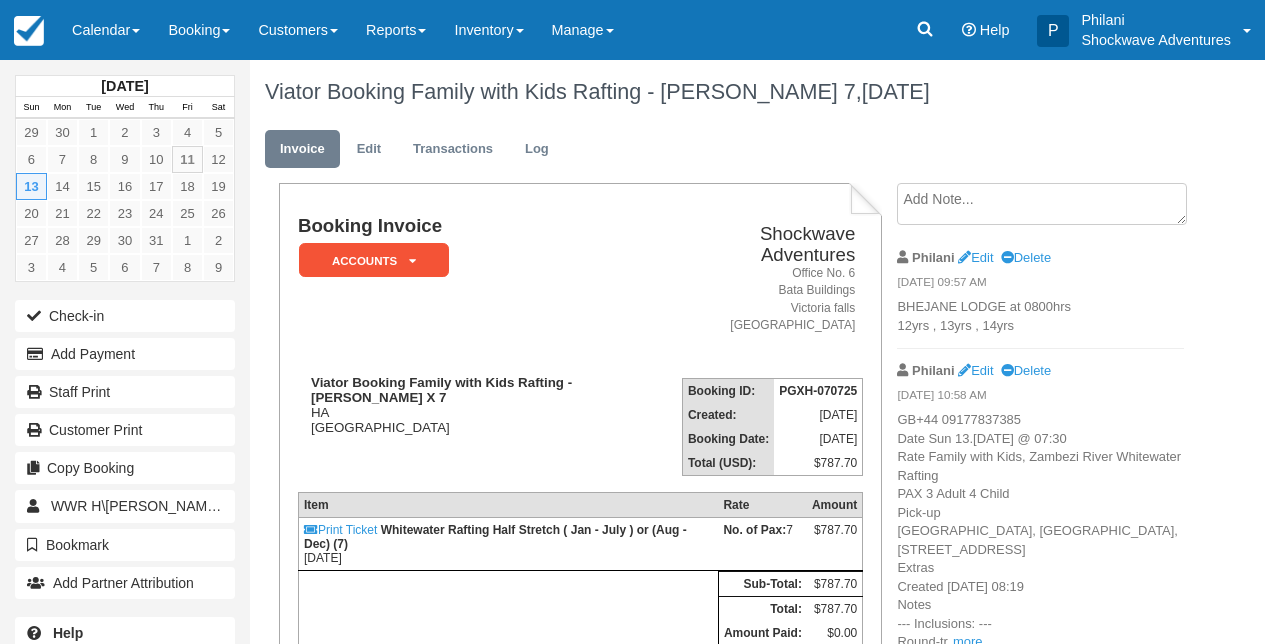 scroll, scrollTop: 0, scrollLeft: 0, axis: both 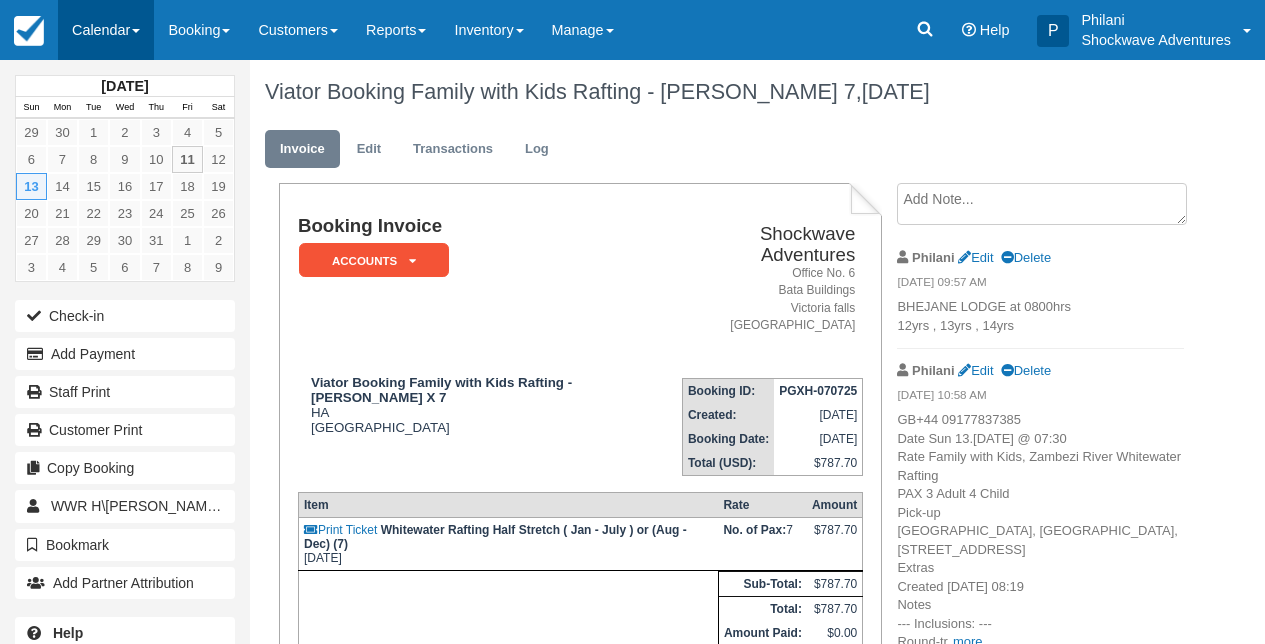 click on "Calendar" at bounding box center [106, 30] 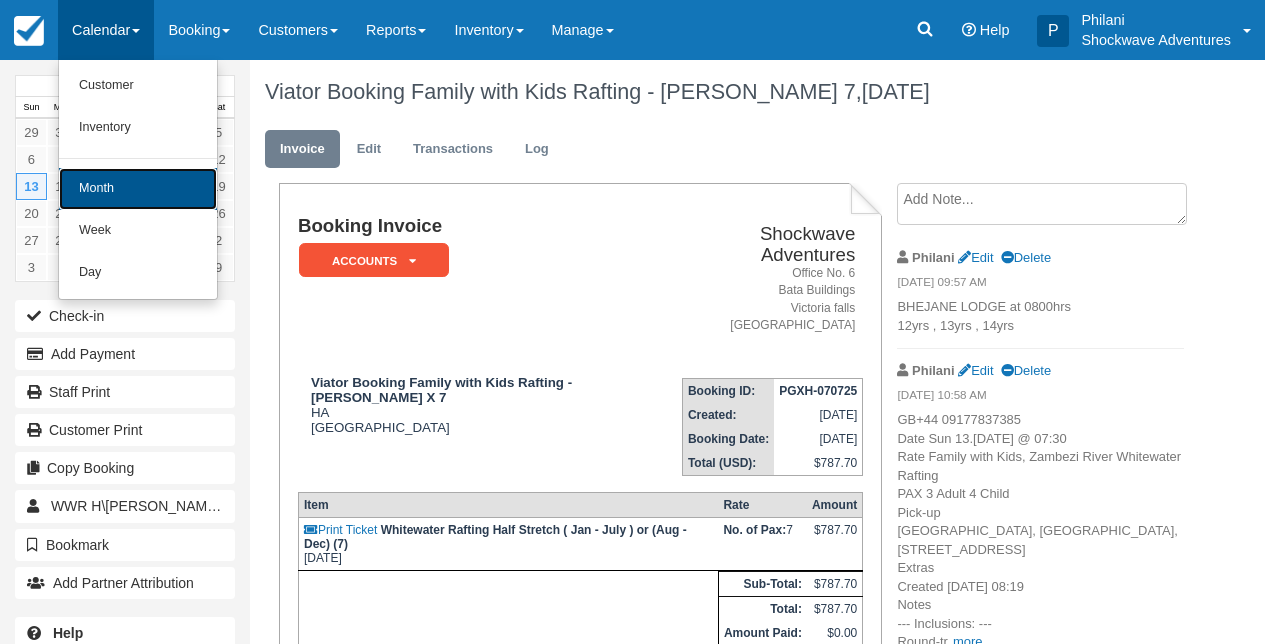 click on "Month" at bounding box center (138, 189) 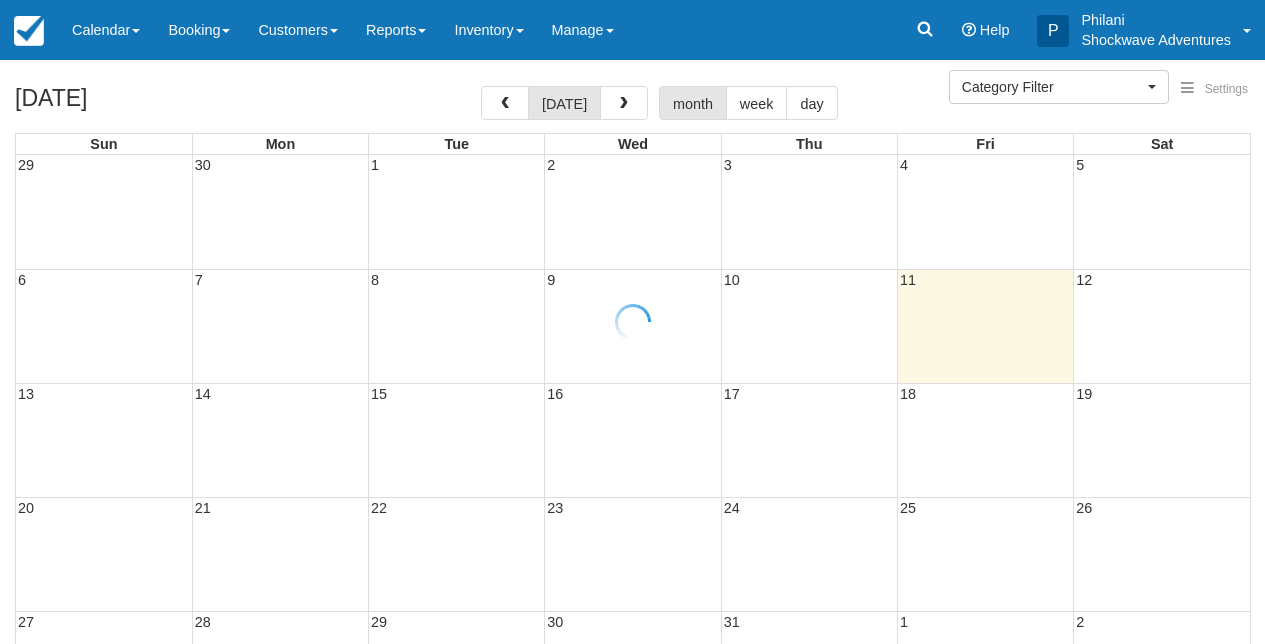 select 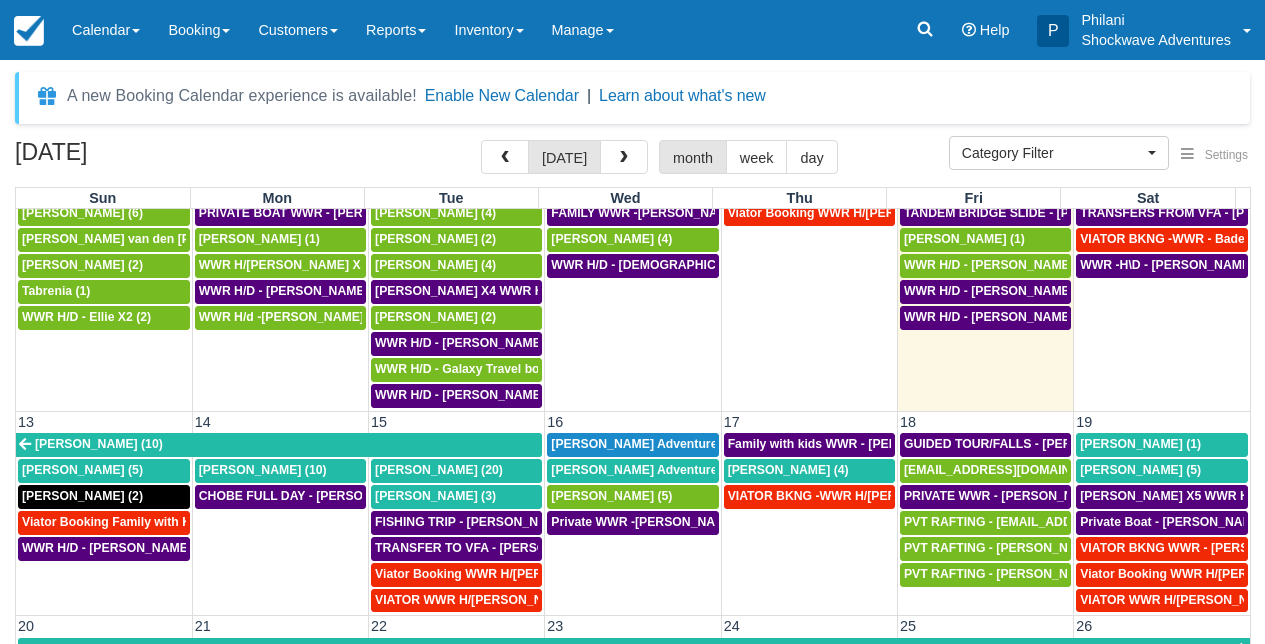 scroll, scrollTop: 360, scrollLeft: 0, axis: vertical 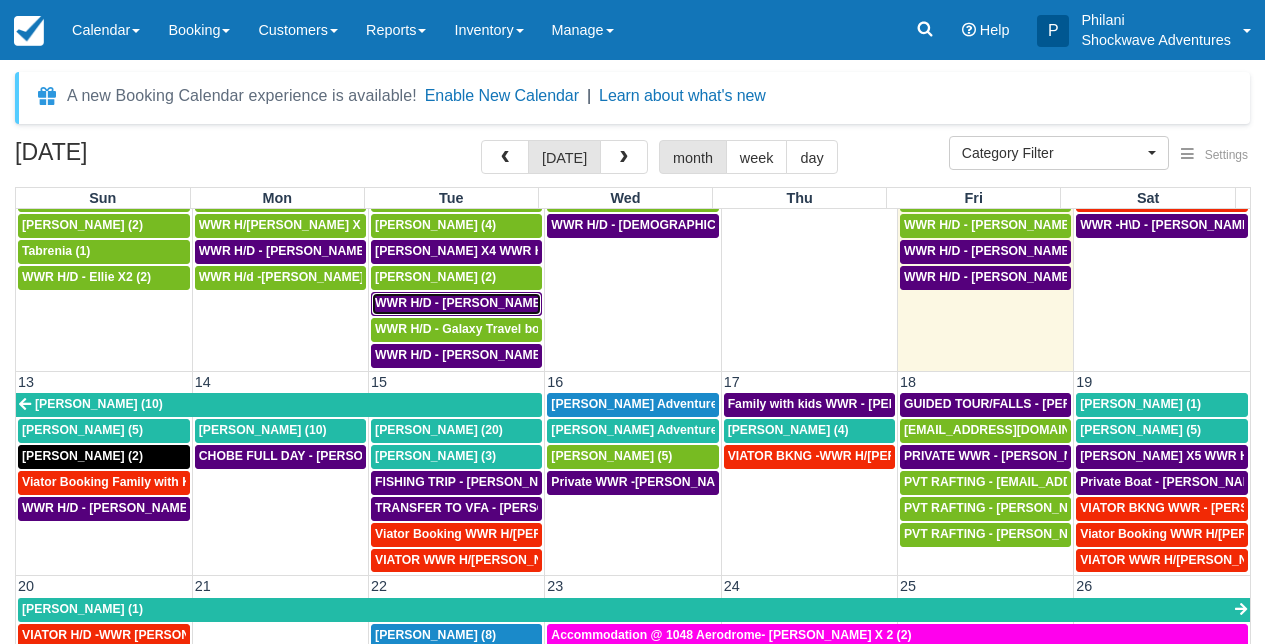 click on "WWR H/D - Alessa Quane X 5 (5)" at bounding box center (480, 303) 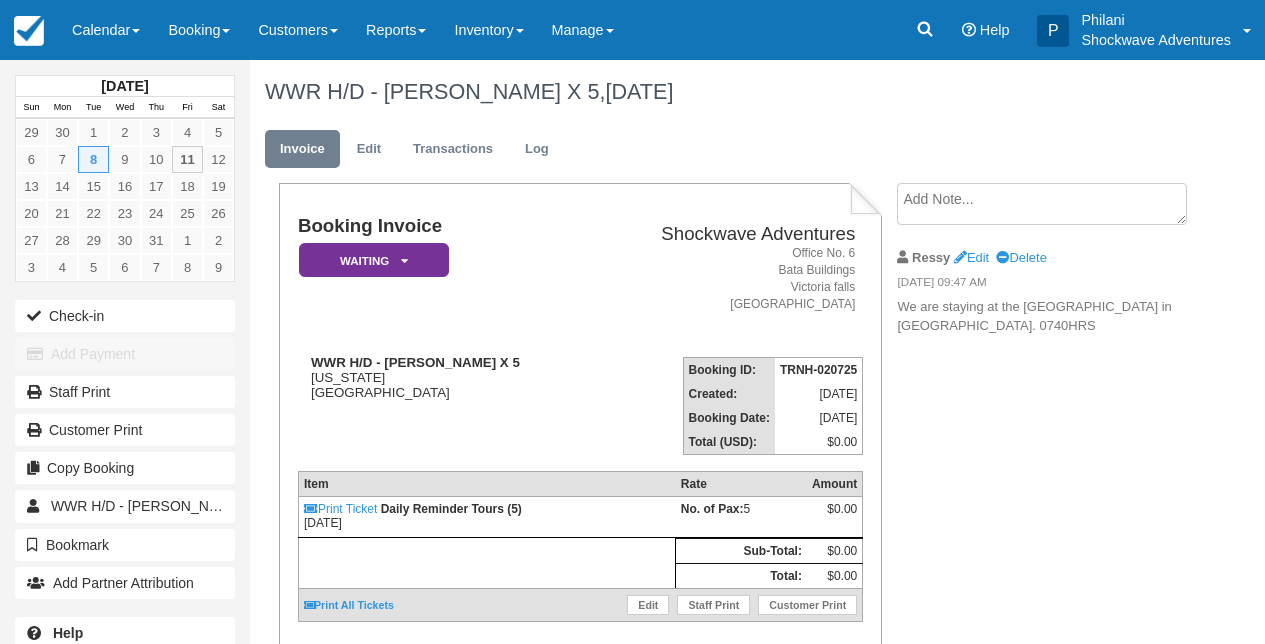 scroll, scrollTop: 0, scrollLeft: 0, axis: both 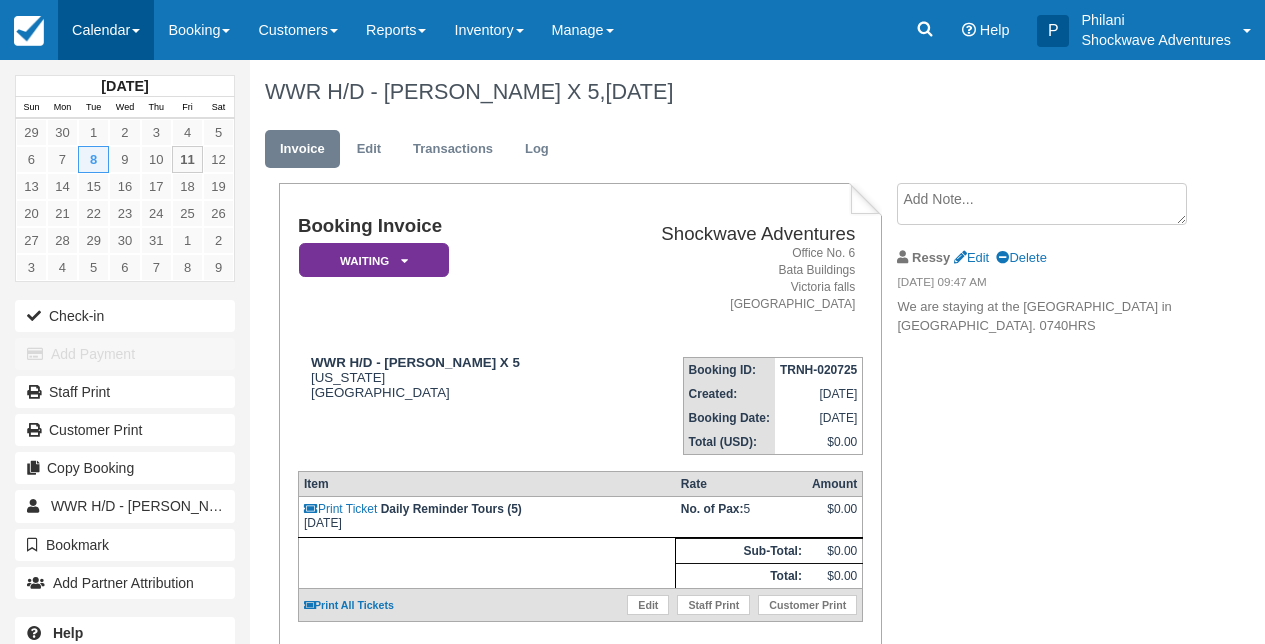click on "Calendar" at bounding box center (106, 30) 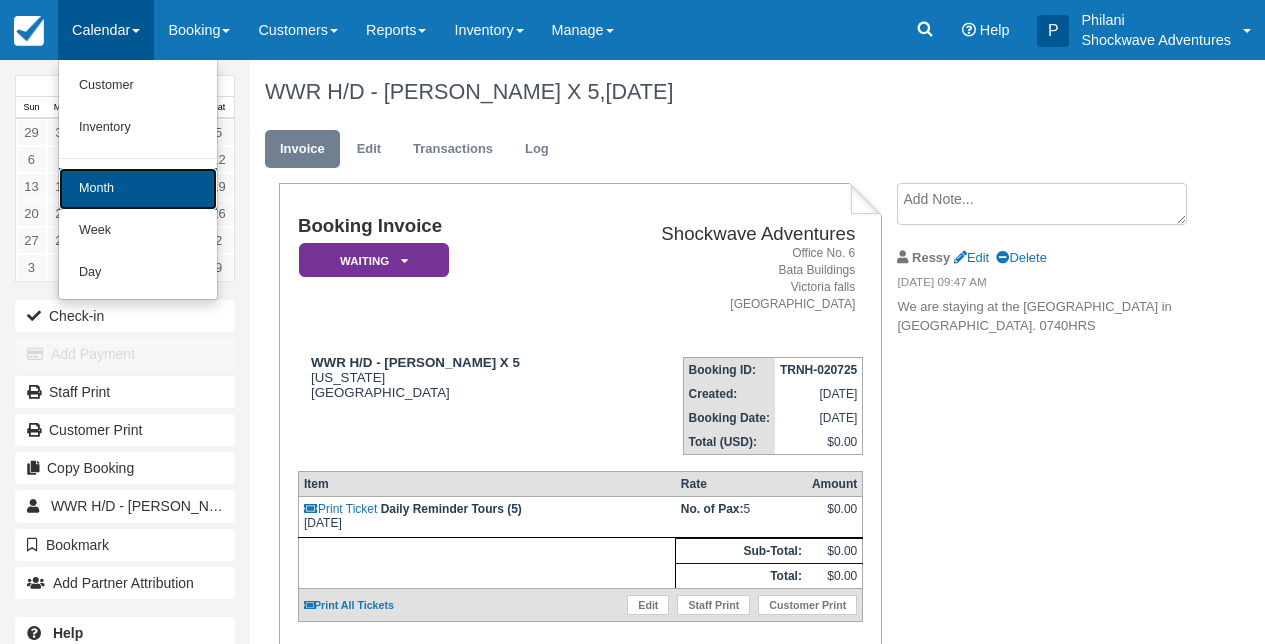 click on "Month" at bounding box center [138, 189] 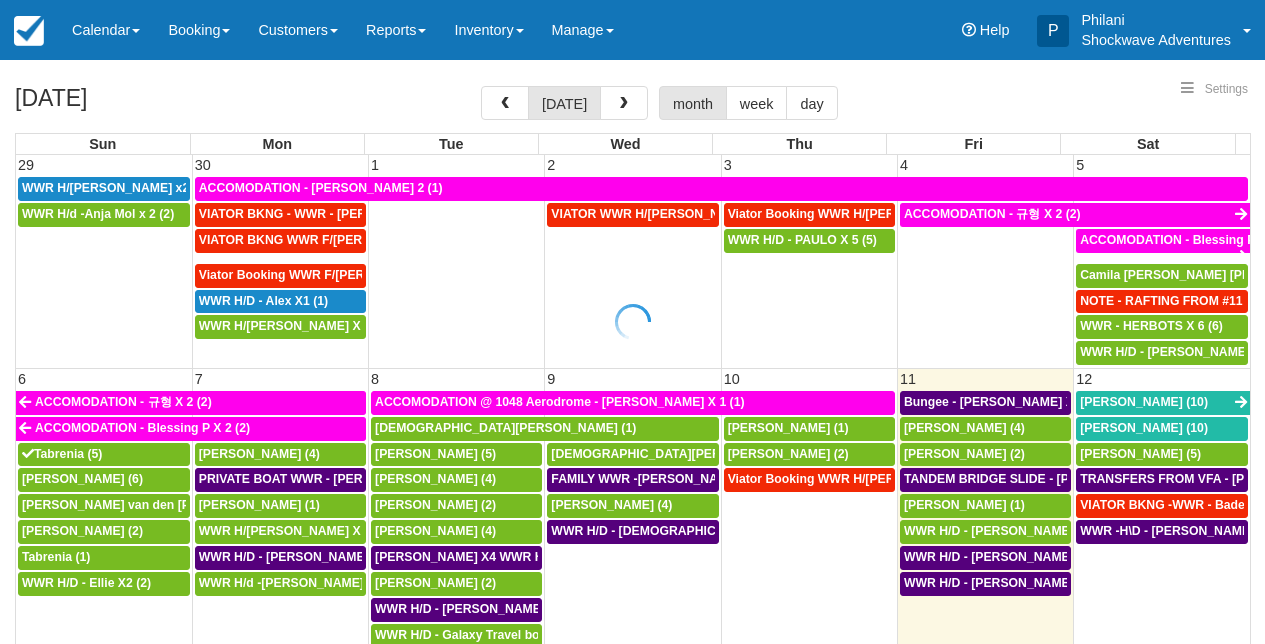 select 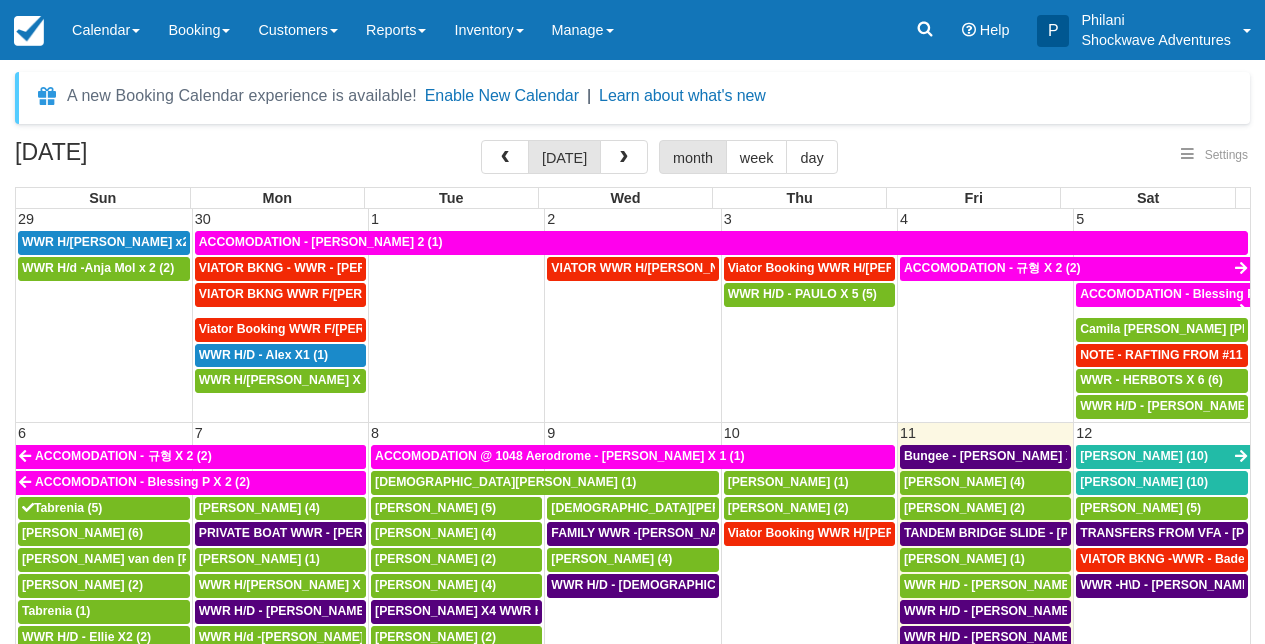 scroll, scrollTop: 336, scrollLeft: 0, axis: vertical 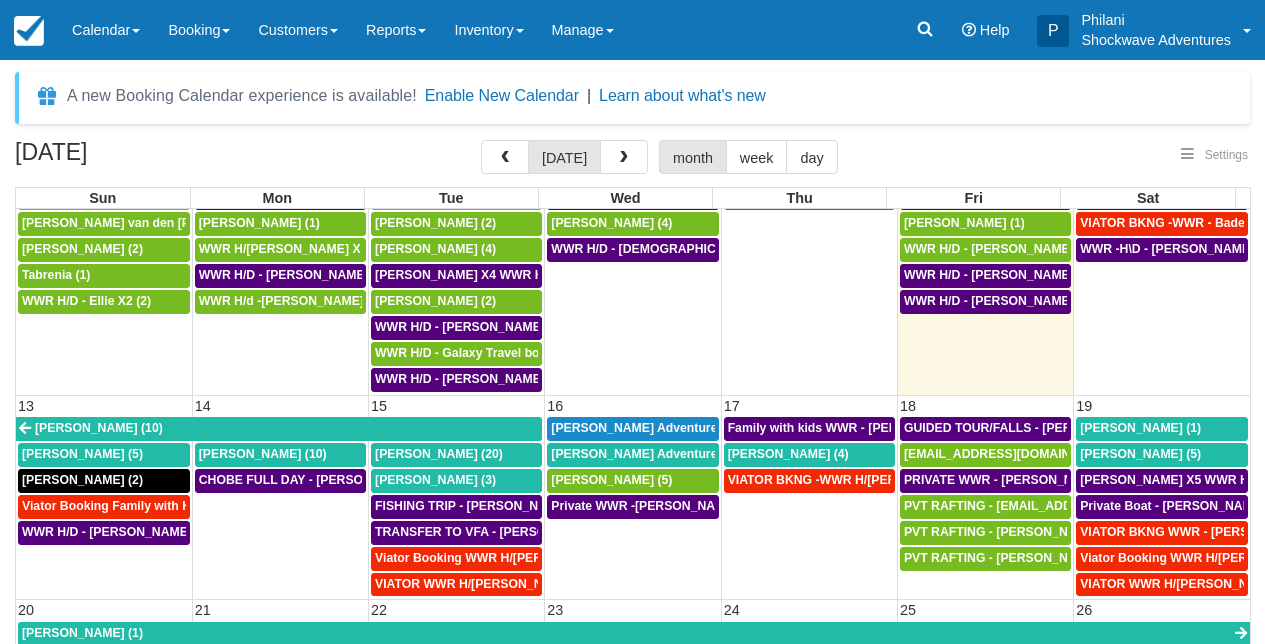 select 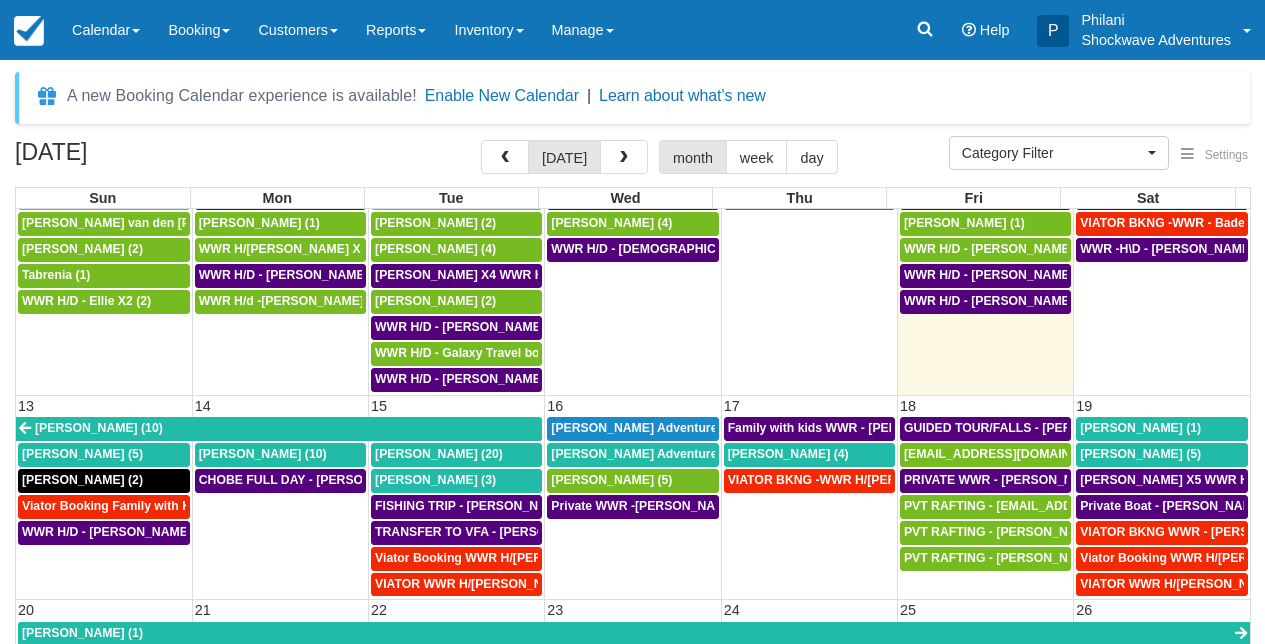 scroll, scrollTop: 432, scrollLeft: 0, axis: vertical 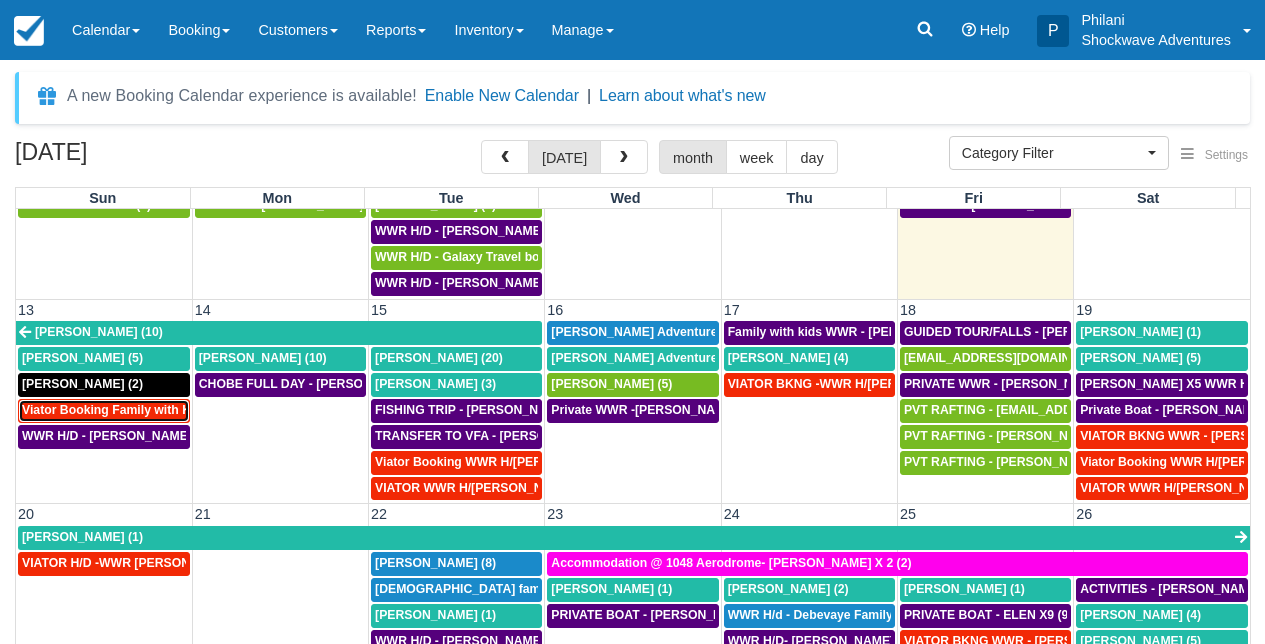 click on "Viator Booking Family with Kids Rafting - Skucas  Lori  X 7 (7)" at bounding box center [209, 410] 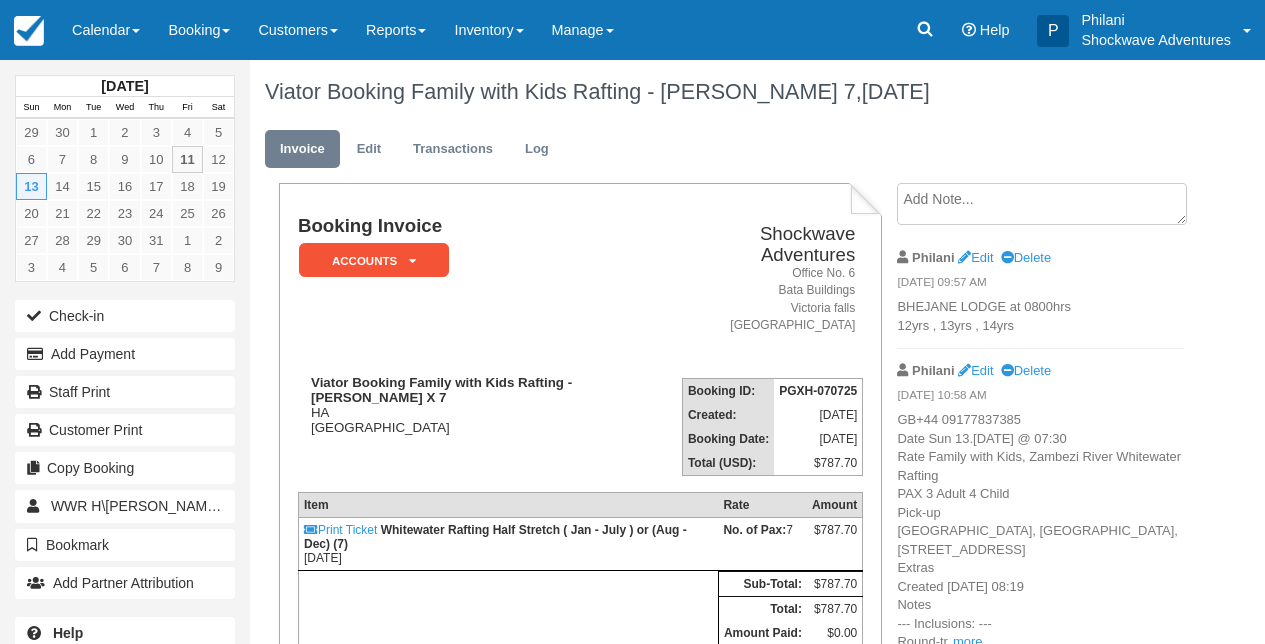 scroll, scrollTop: 0, scrollLeft: 0, axis: both 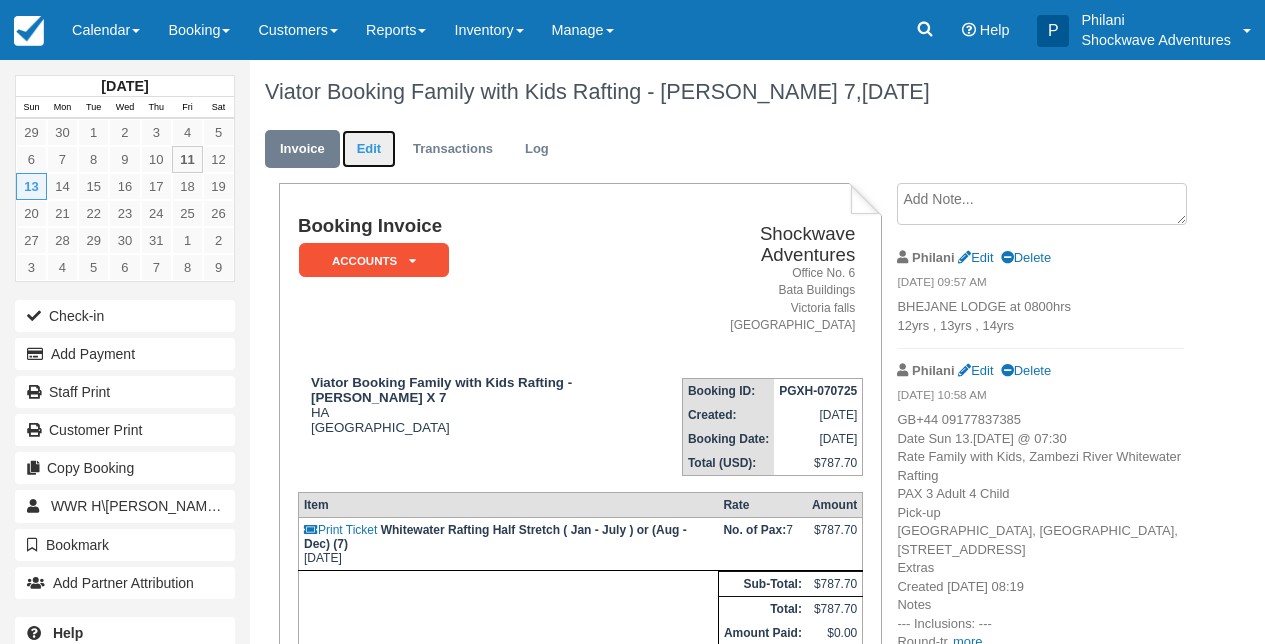 click on "Edit" at bounding box center [369, 149] 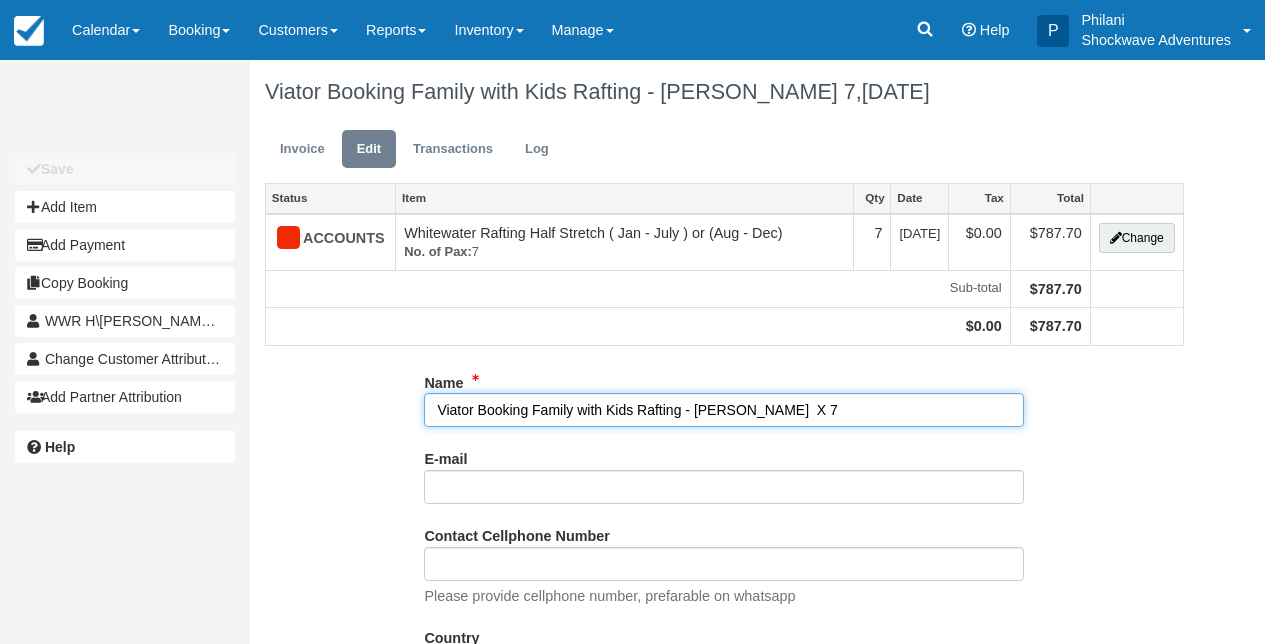 drag, startPoint x: 0, startPoint y: 0, endPoint x: 821, endPoint y: 415, distance: 919.9272 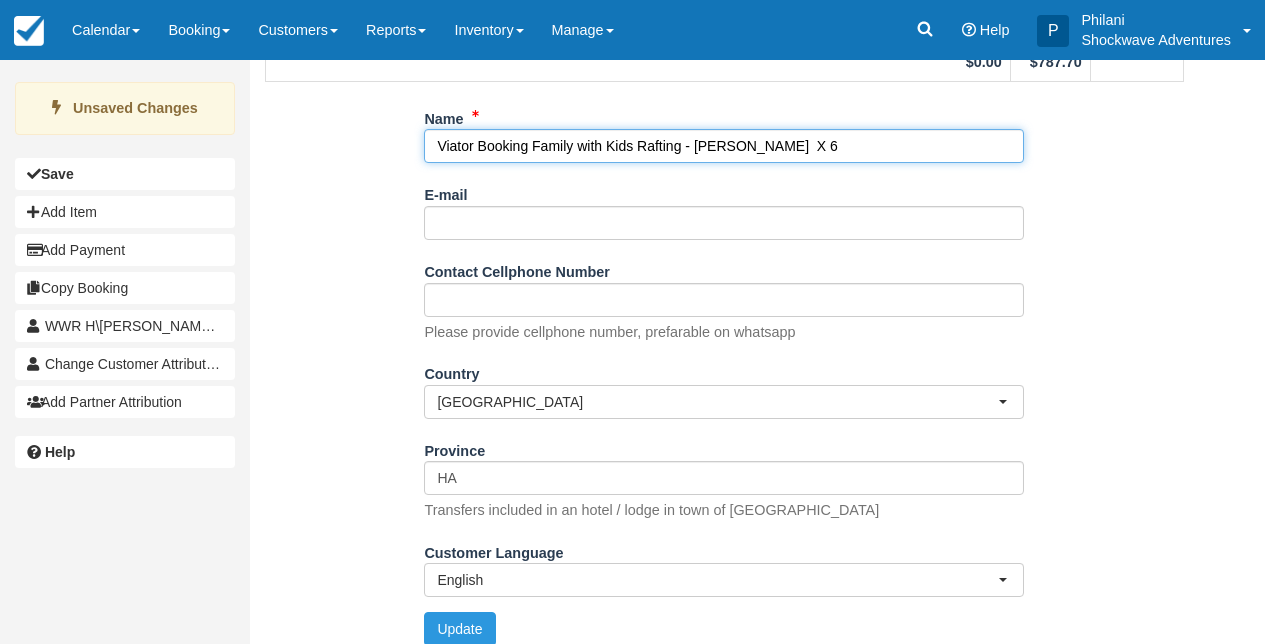 scroll, scrollTop: 291, scrollLeft: 0, axis: vertical 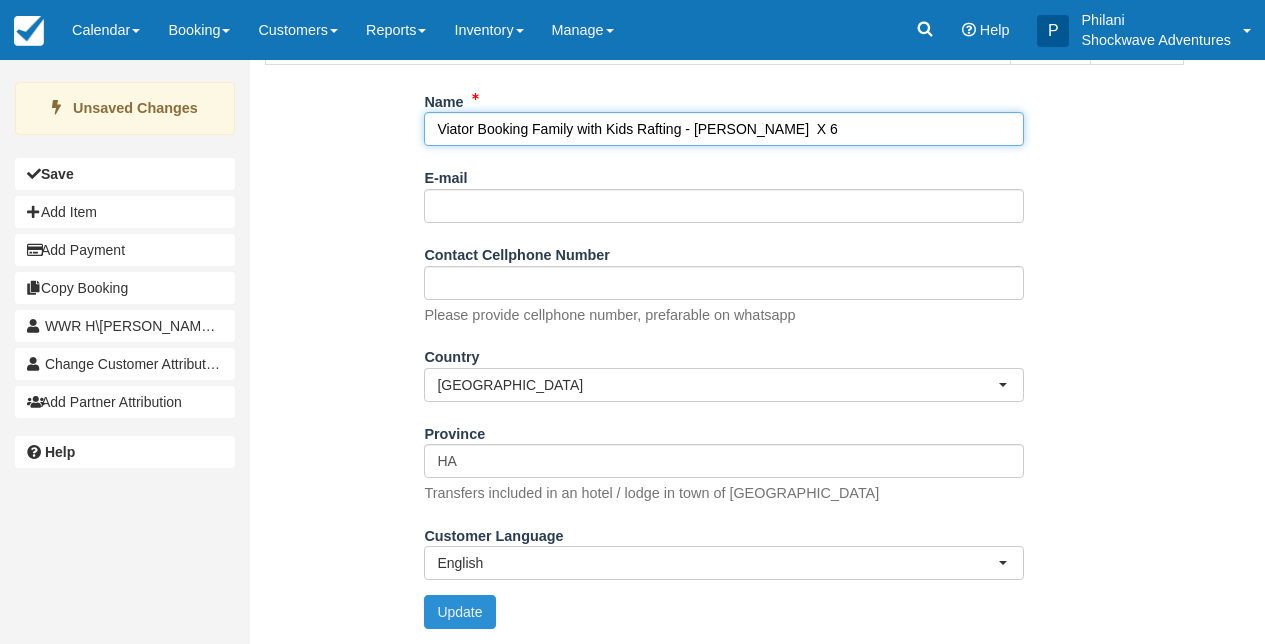 type on "Viator Booking Family with Kids Rafting - [PERSON_NAME]  X 6" 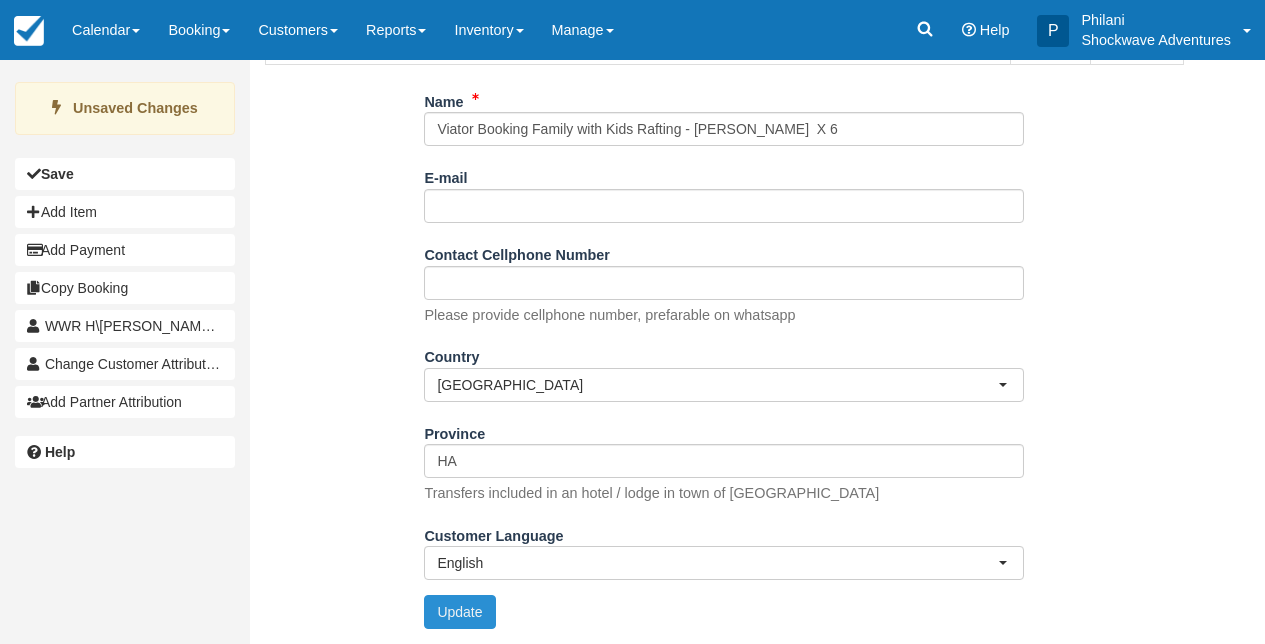 click on "Update" at bounding box center (459, 612) 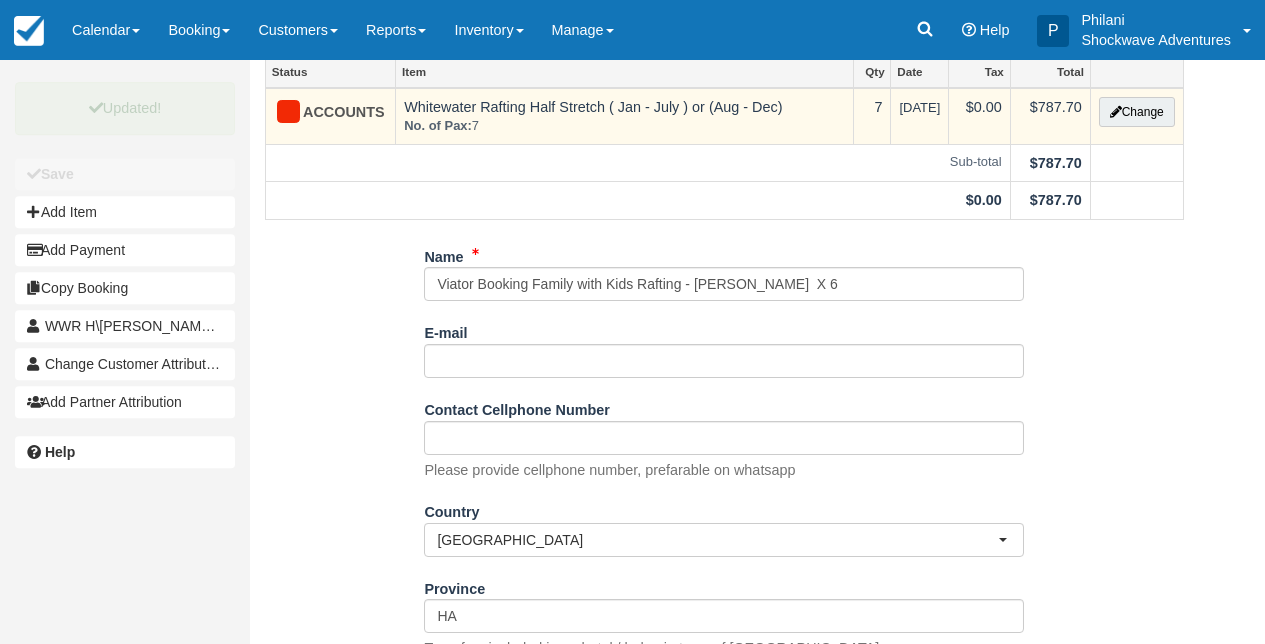 scroll, scrollTop: 0, scrollLeft: 0, axis: both 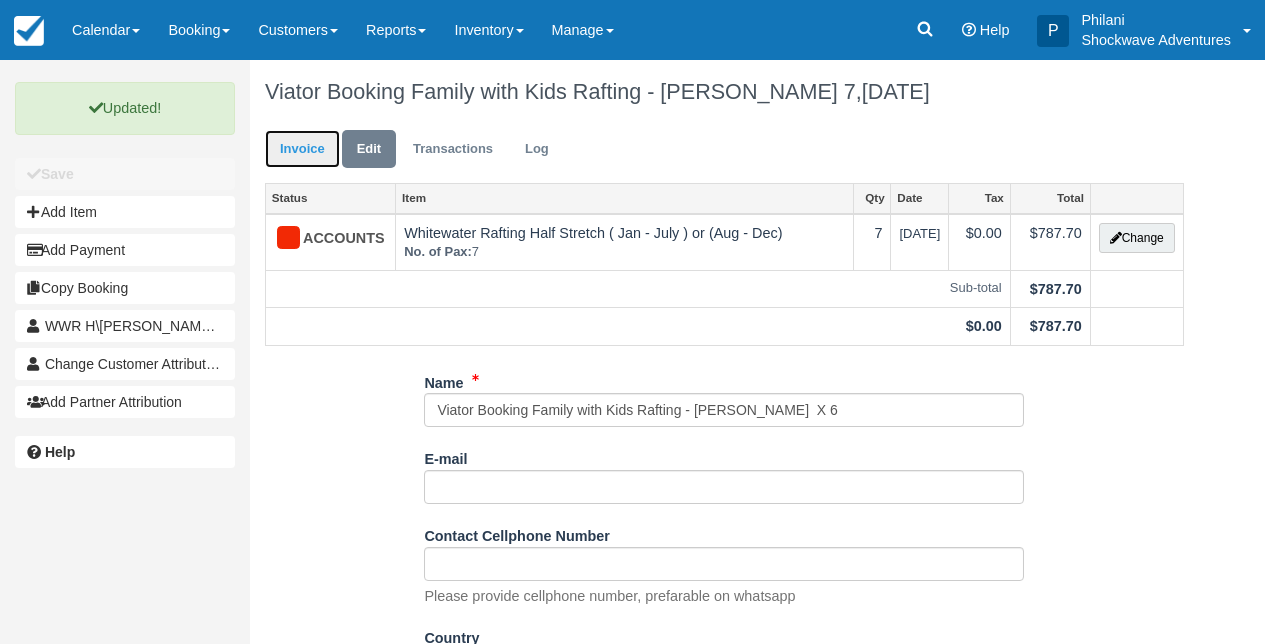 click on "Invoice" at bounding box center (302, 149) 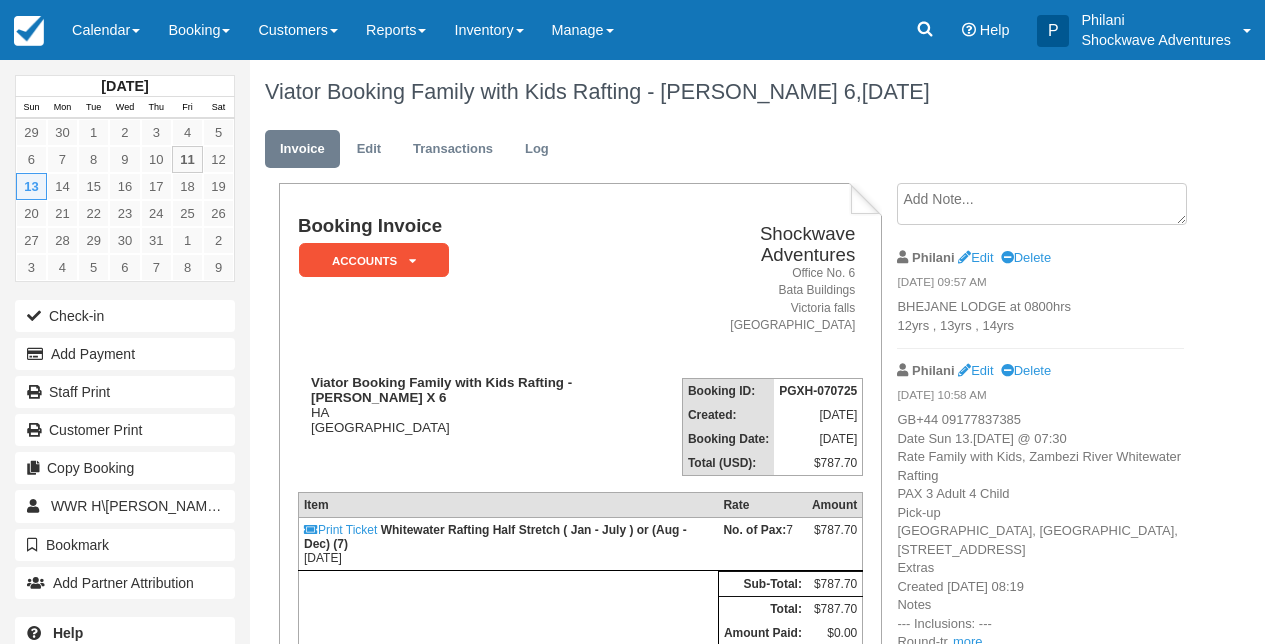 scroll, scrollTop: 0, scrollLeft: 0, axis: both 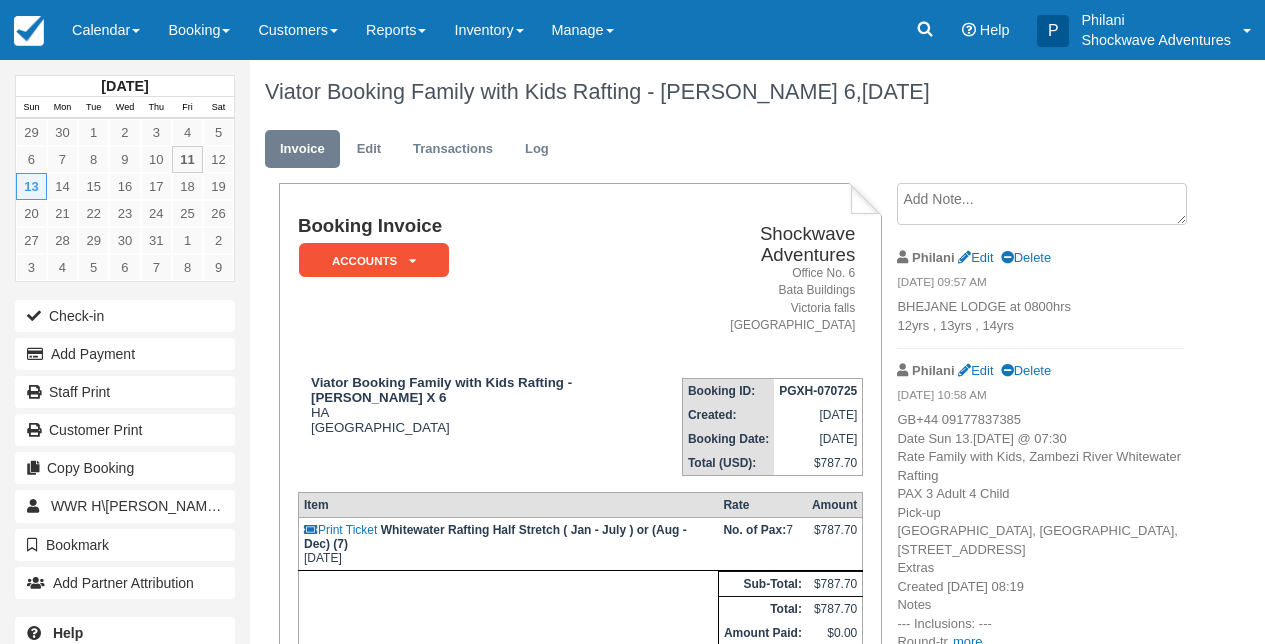 click at bounding box center [1042, 204] 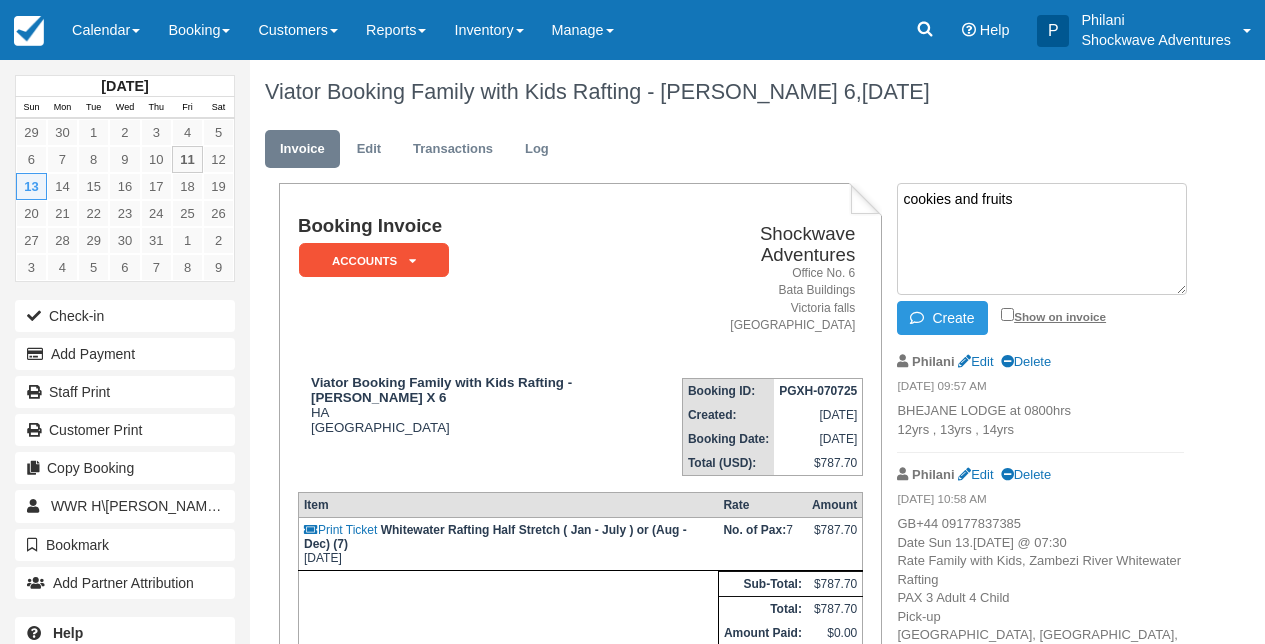 type on "cookies and fruits" 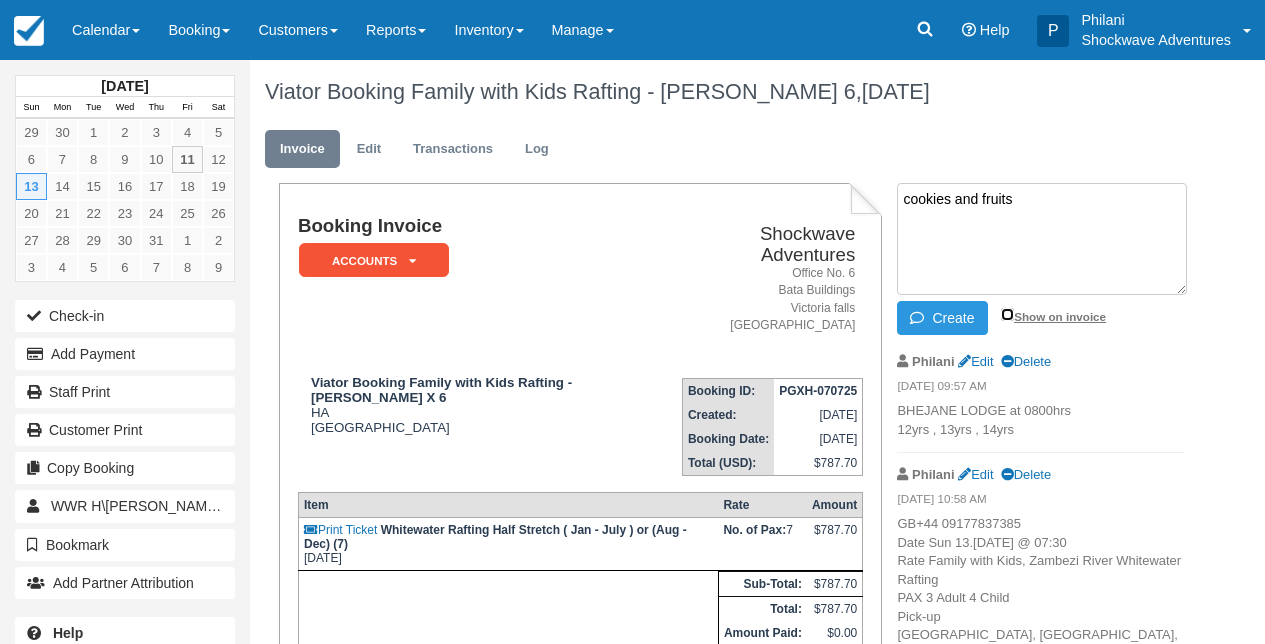 click on "Show on invoice" at bounding box center [1007, 314] 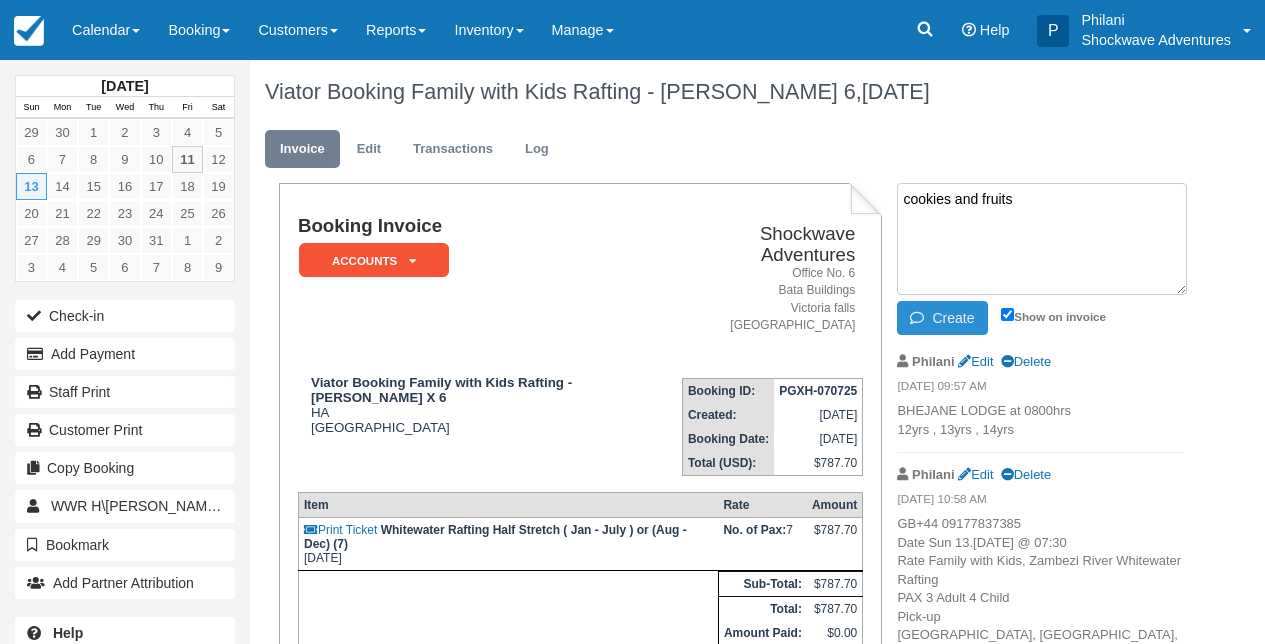 click on "Create" at bounding box center (942, 318) 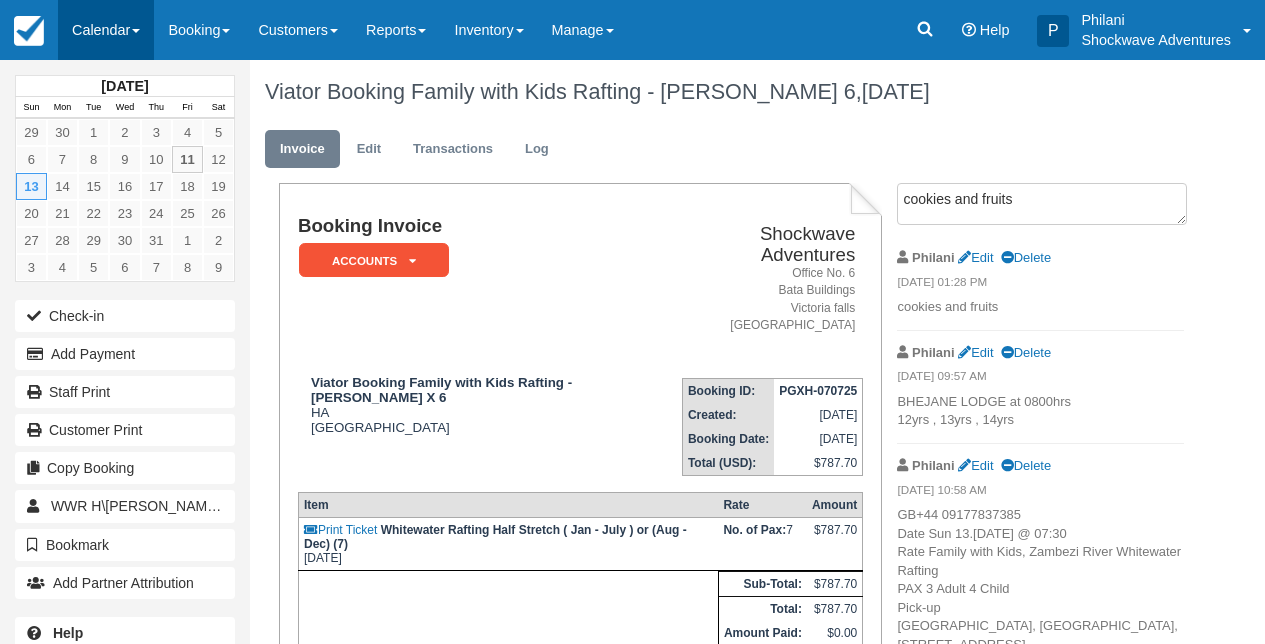 click on "Calendar" at bounding box center (106, 30) 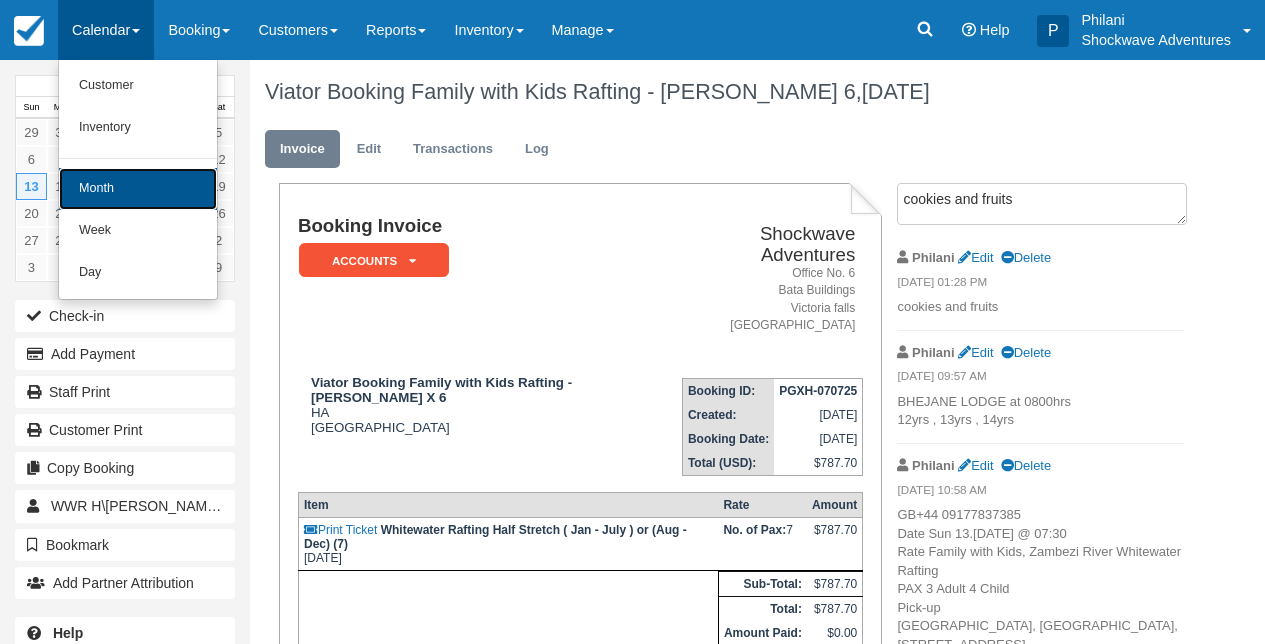 click on "Month" at bounding box center (138, 189) 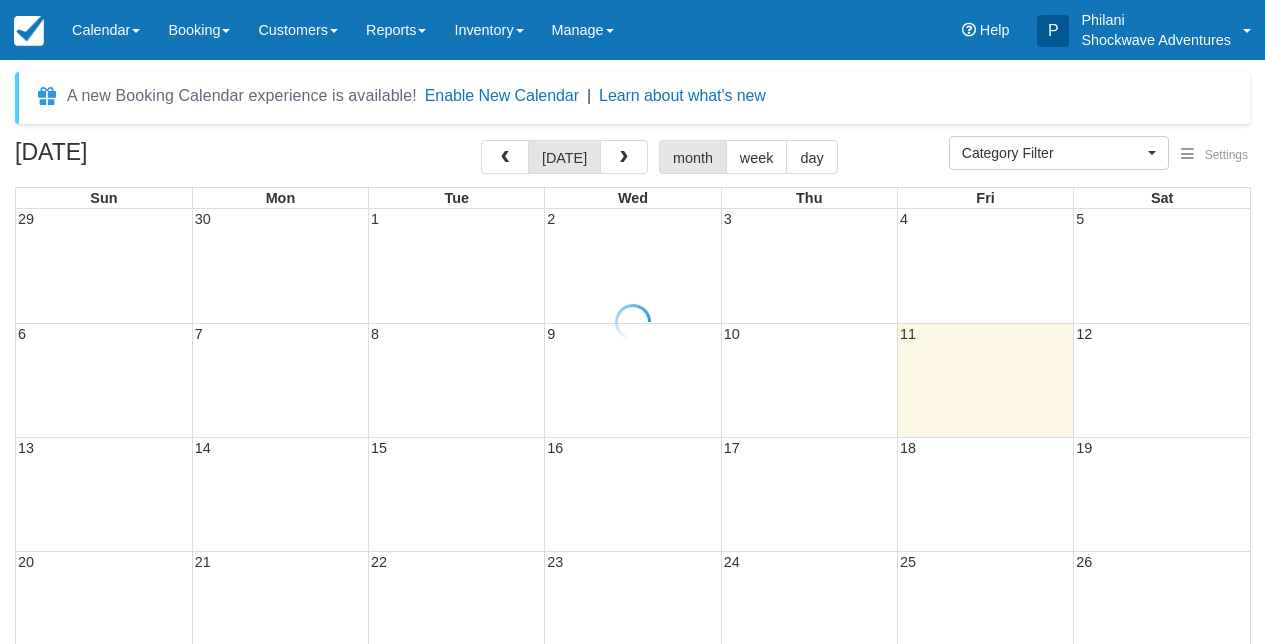 select 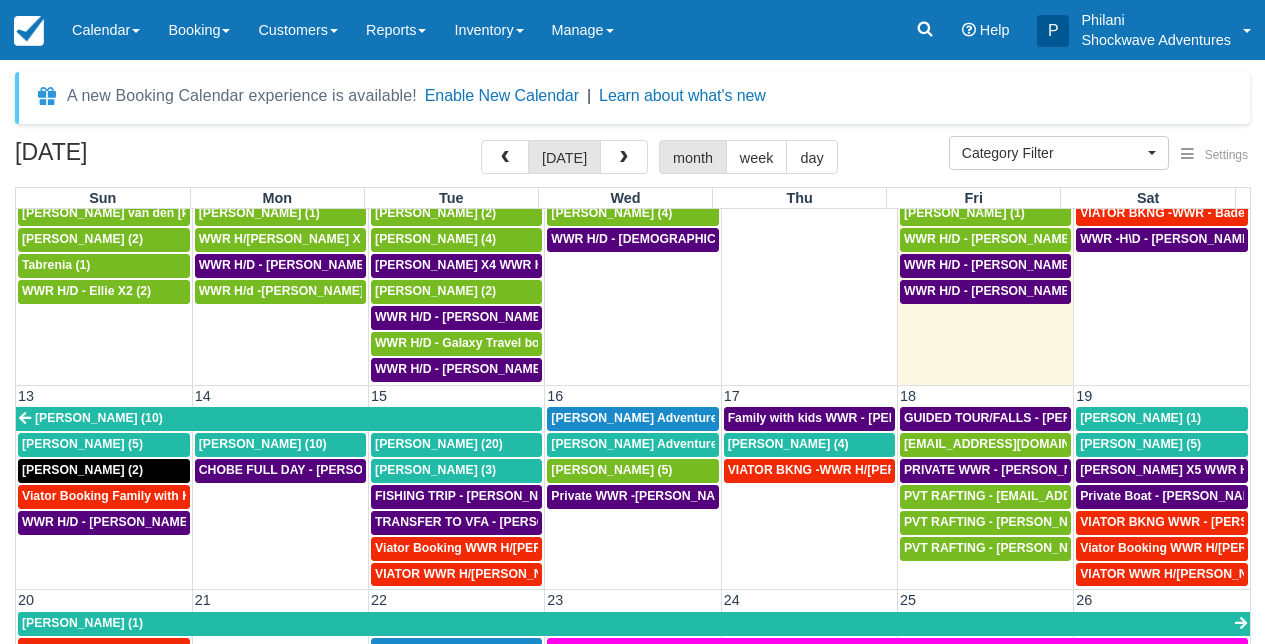 scroll, scrollTop: 355, scrollLeft: 0, axis: vertical 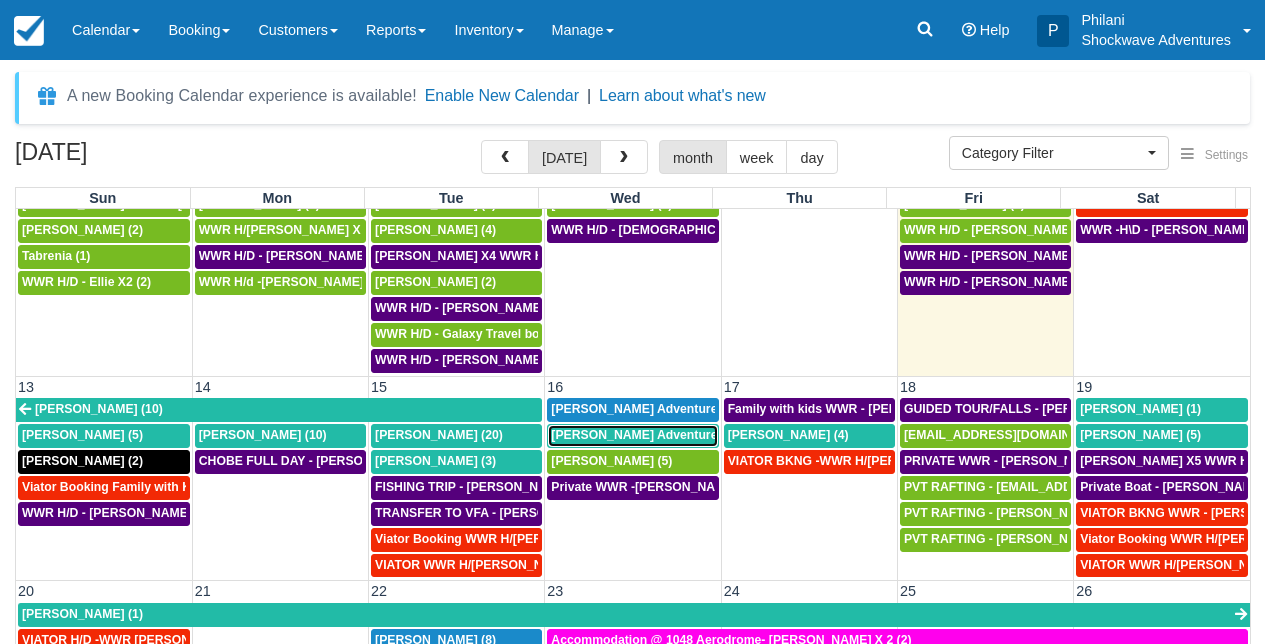 click on "[PERSON_NAME] Adventures (1)" at bounding box center (646, 435) 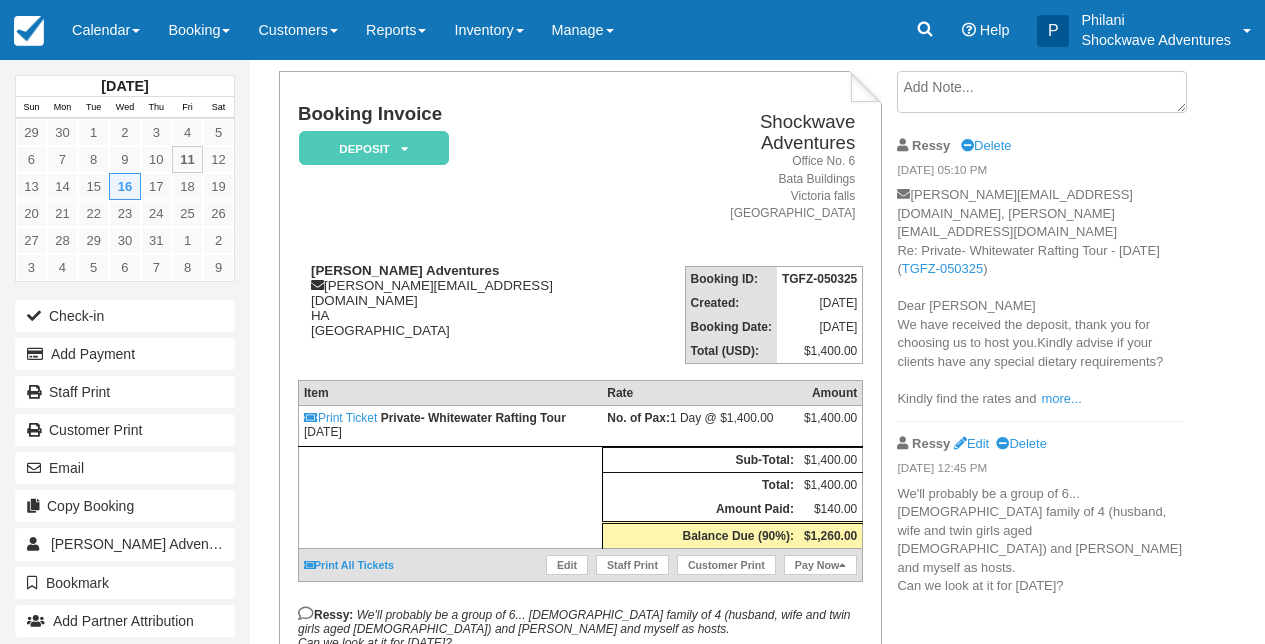scroll, scrollTop: 112, scrollLeft: 0, axis: vertical 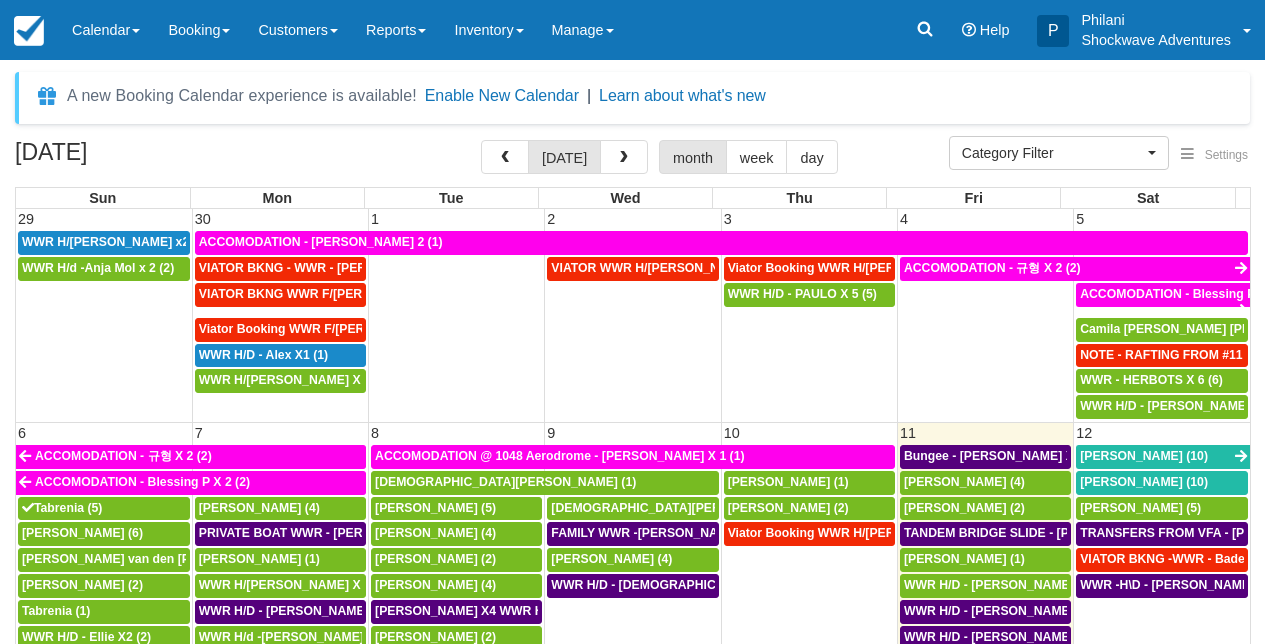 select 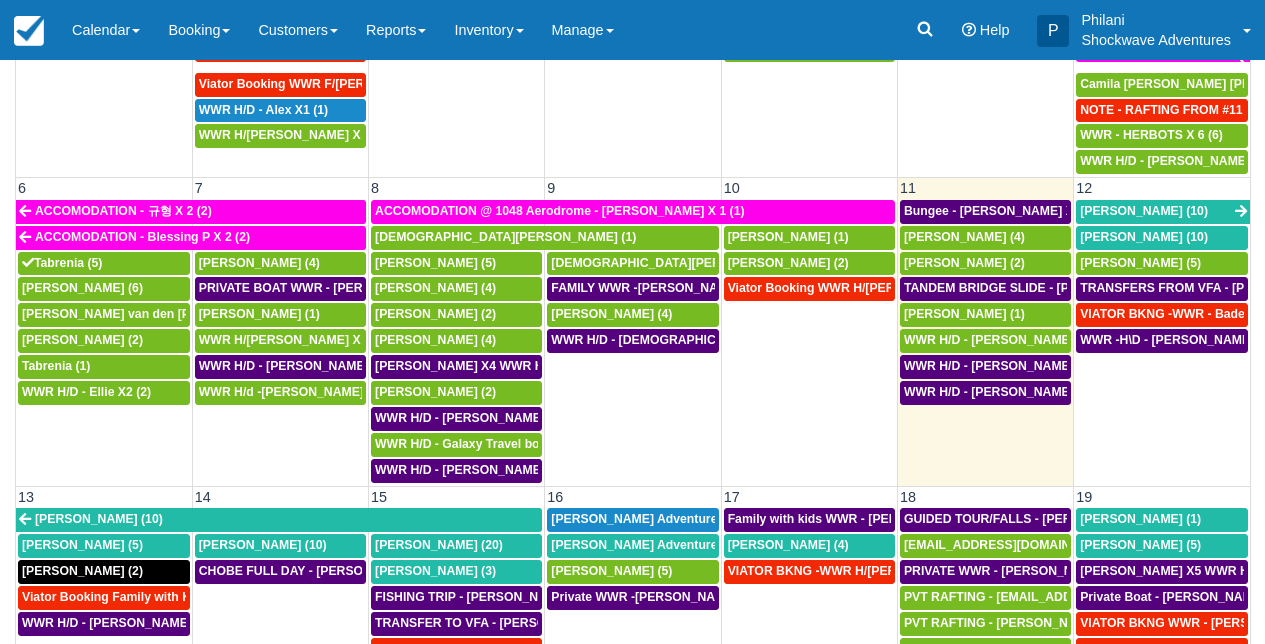 scroll, scrollTop: 258, scrollLeft: 0, axis: vertical 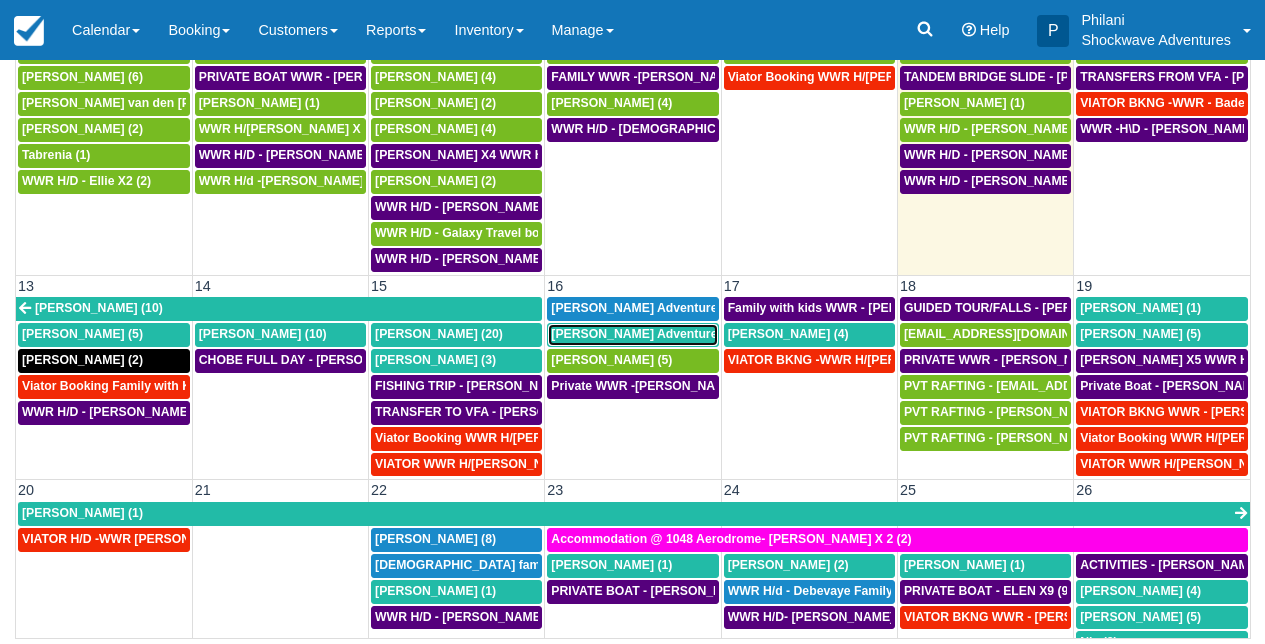 click on "Cookson Adventures (1)" at bounding box center (646, 334) 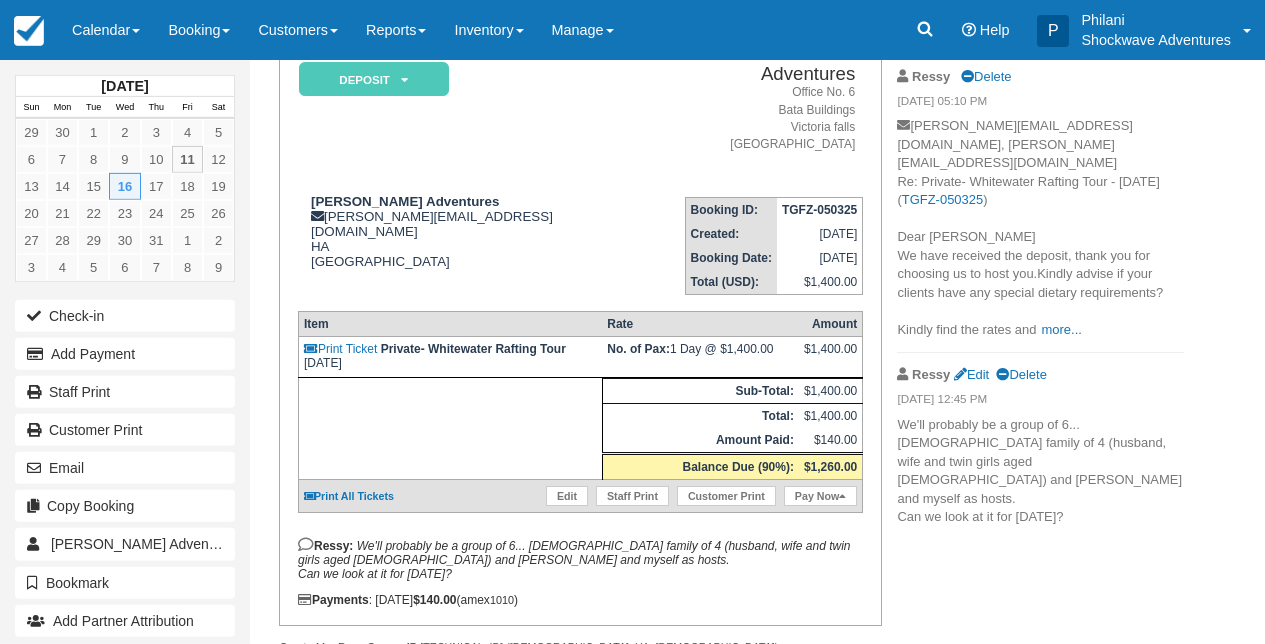 scroll, scrollTop: 192, scrollLeft: 0, axis: vertical 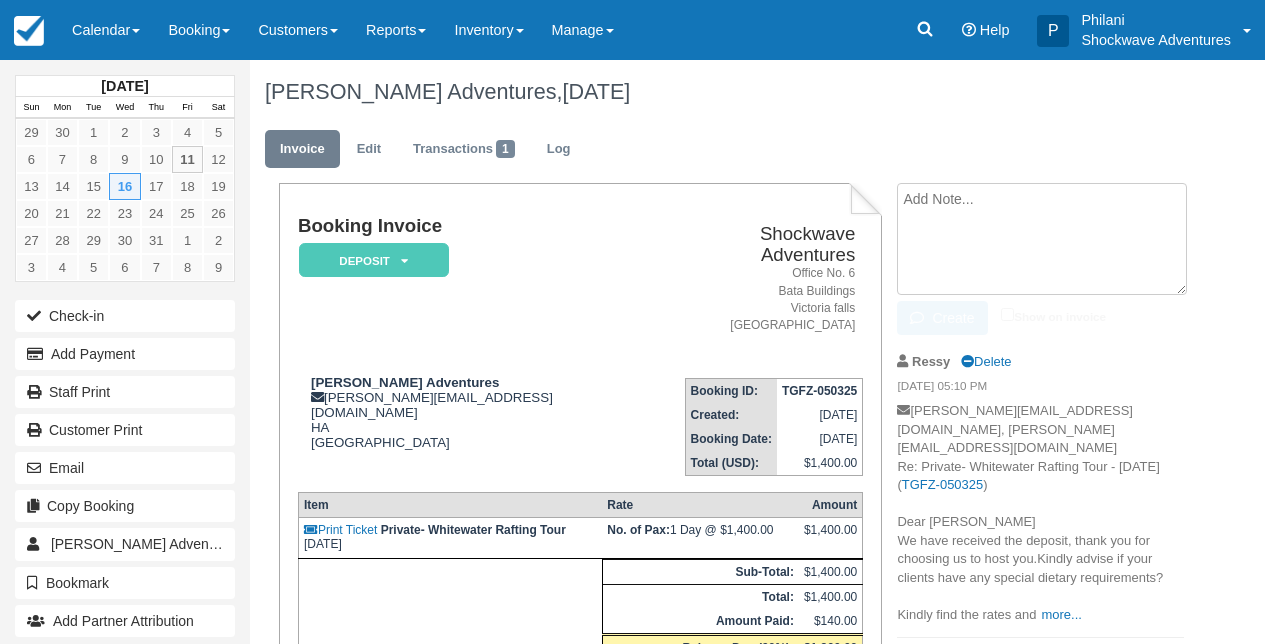 click at bounding box center [1042, 239] 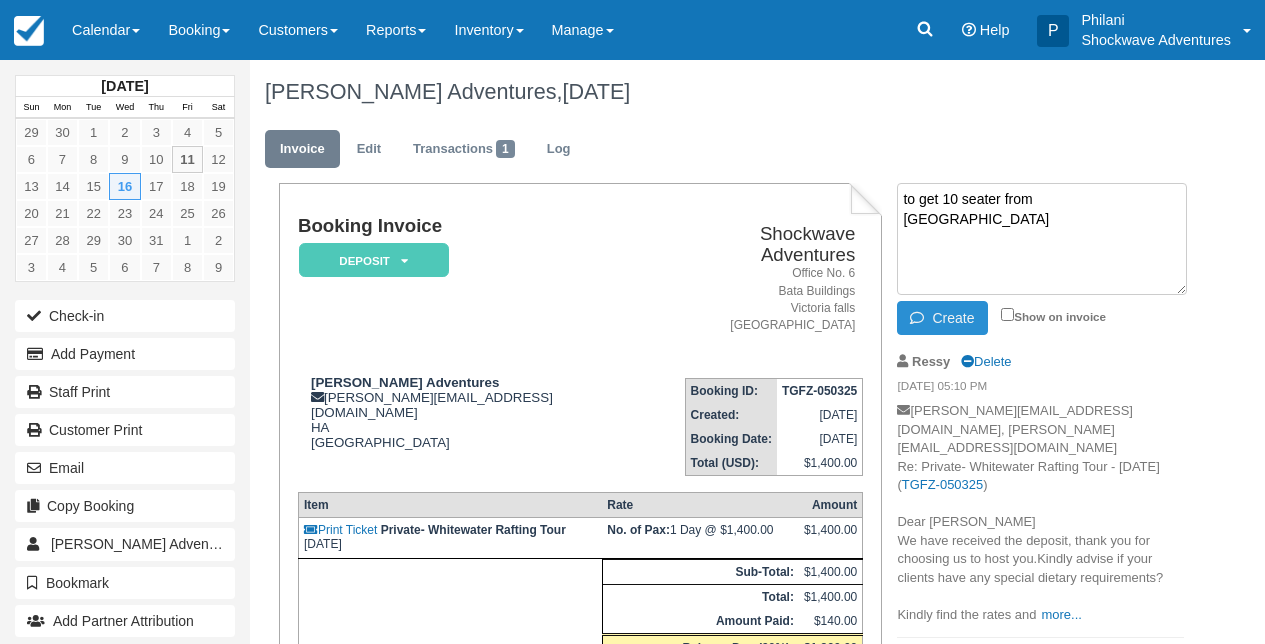 type on "to get 10 seater from Savannah" 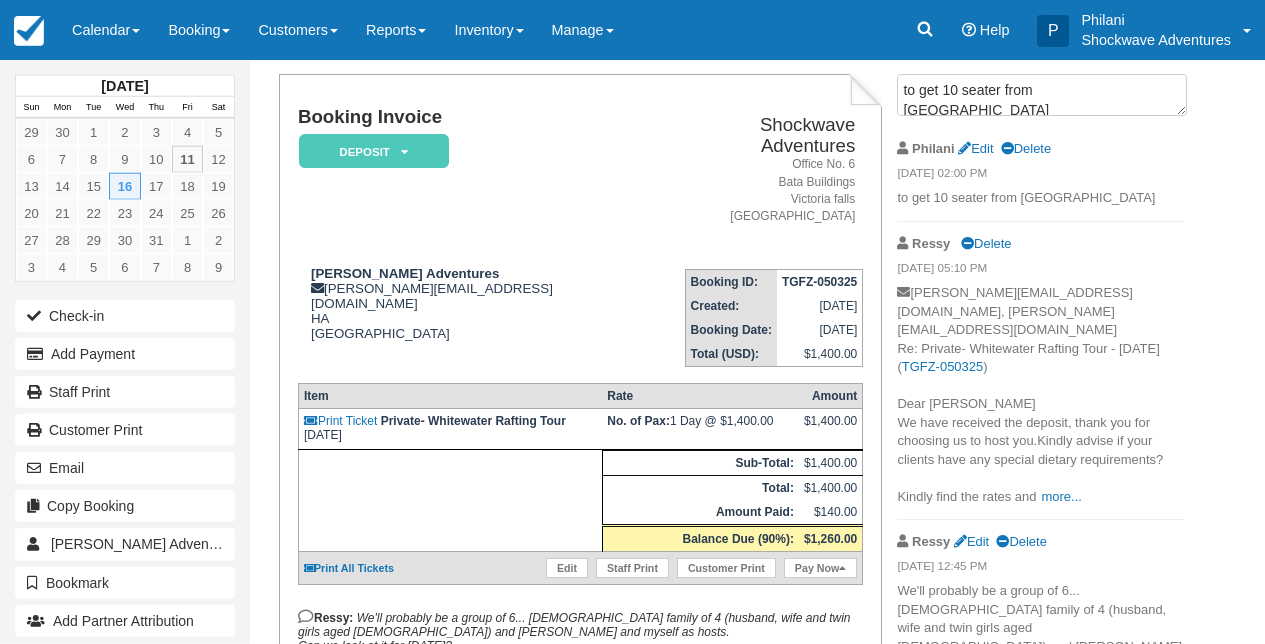 scroll, scrollTop: 224, scrollLeft: 0, axis: vertical 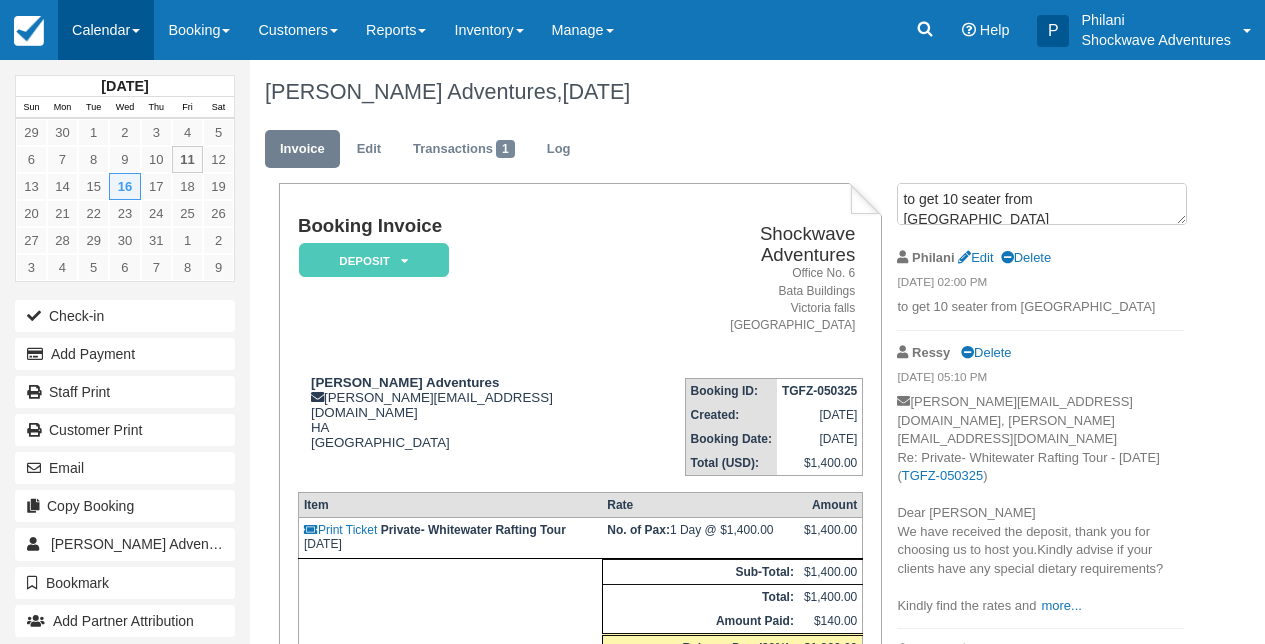 click on "Calendar" at bounding box center [106, 30] 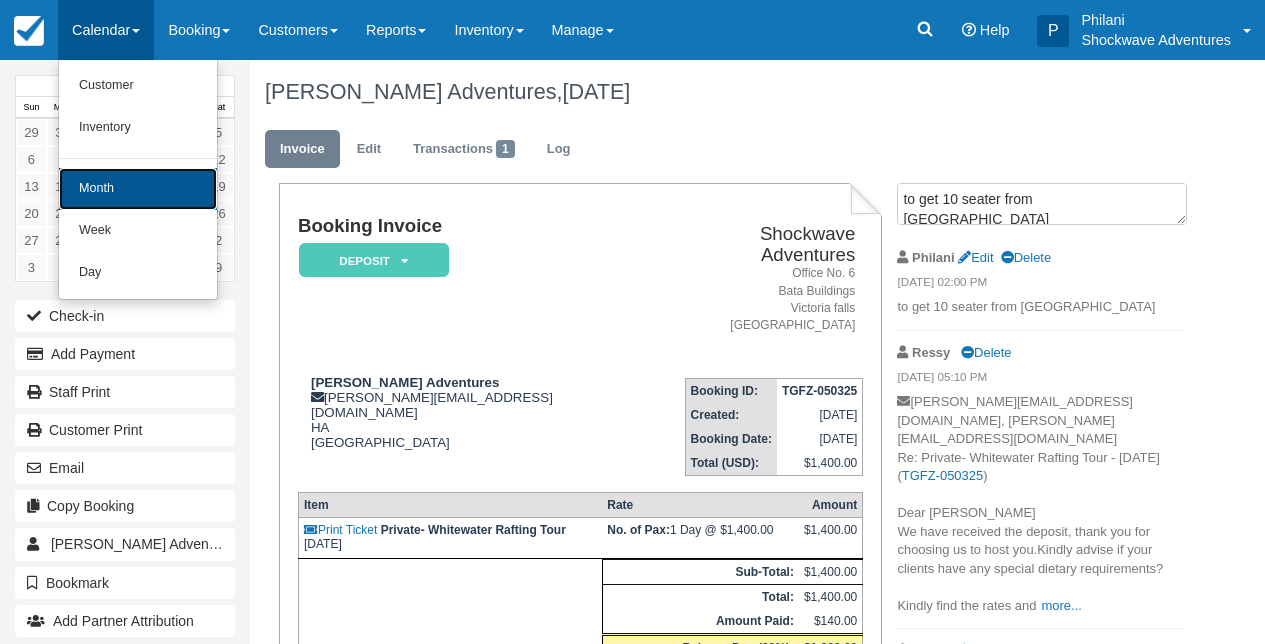 click on "Month" at bounding box center [138, 189] 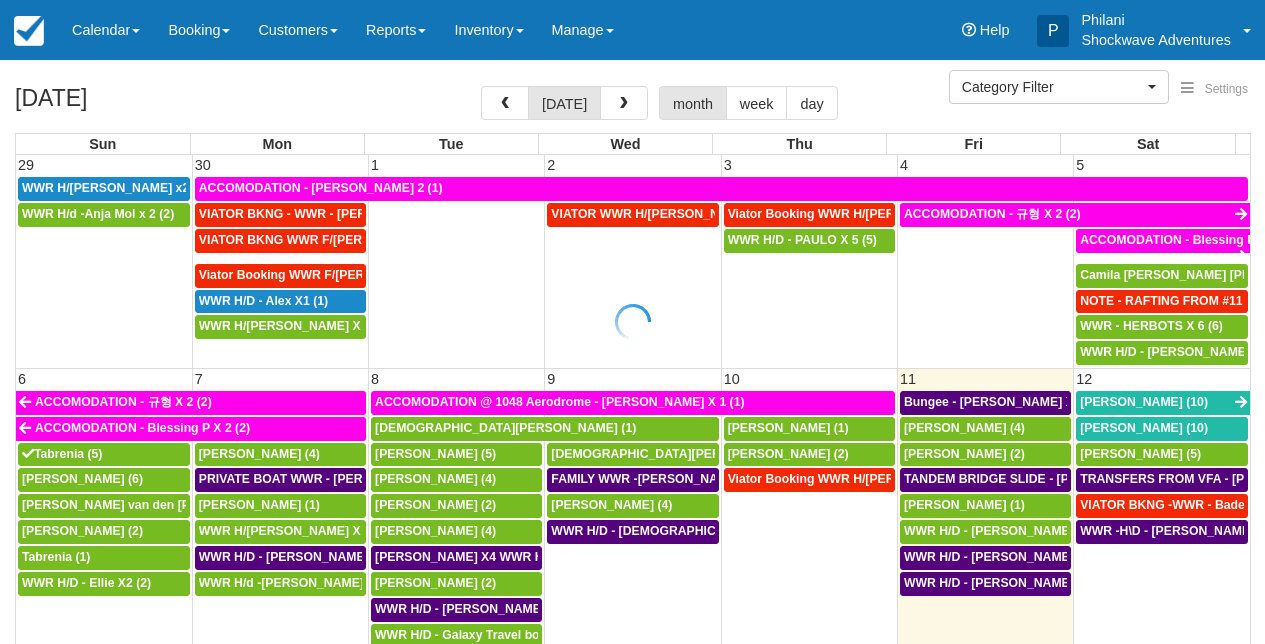 select 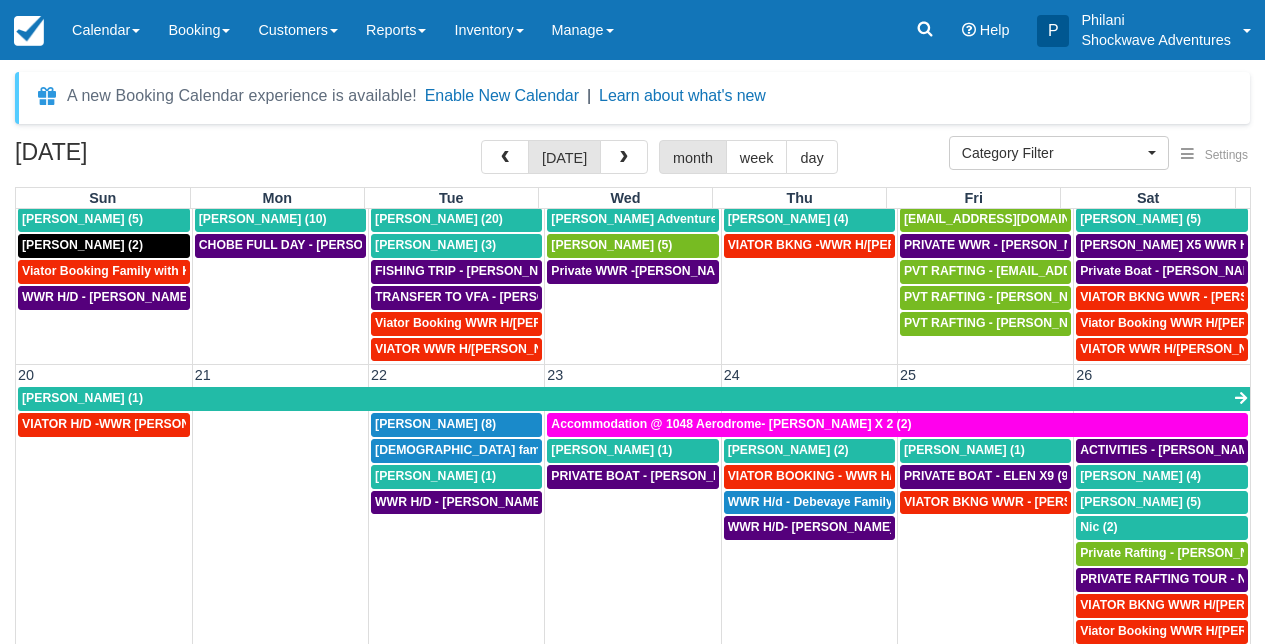 scroll, scrollTop: 630, scrollLeft: 0, axis: vertical 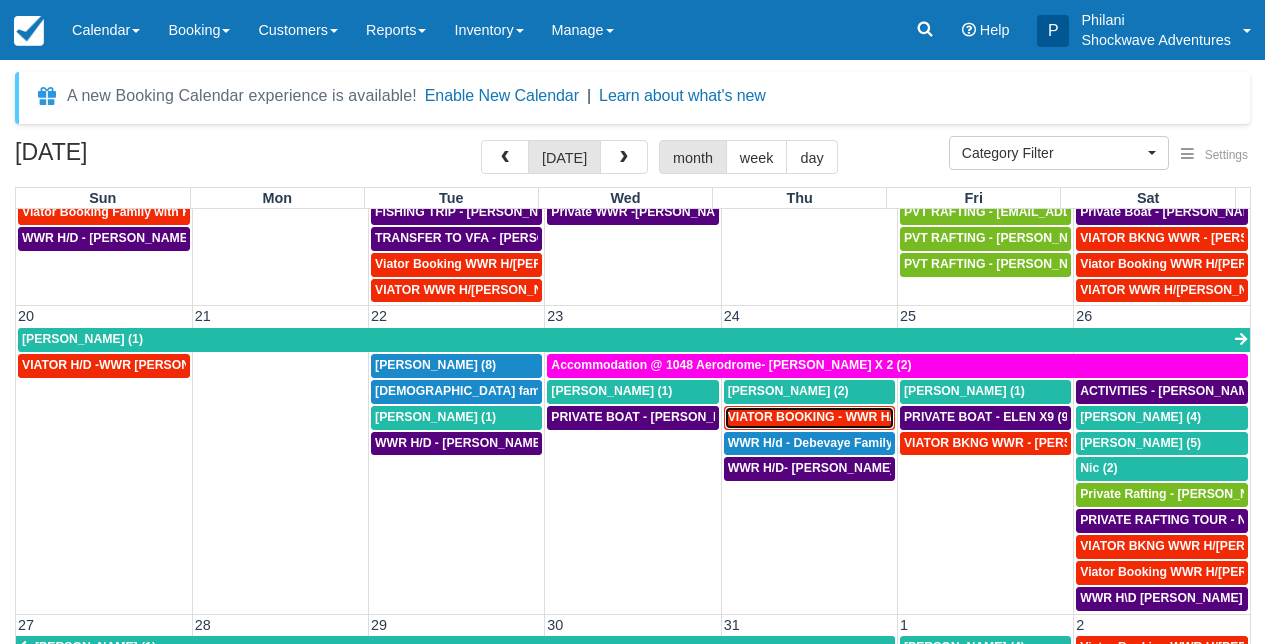 click on "VIATOR BOOKING - WWR H/D - CHANHOK ZACH X1 (1)" at bounding box center [889, 417] 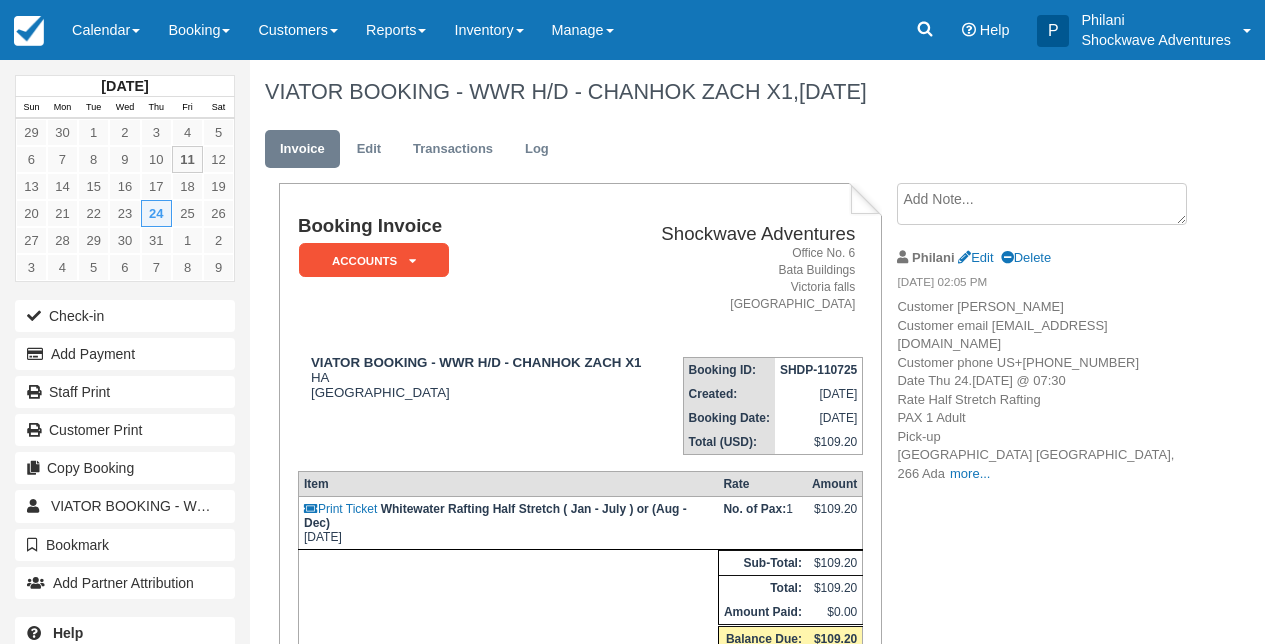 scroll, scrollTop: 0, scrollLeft: 0, axis: both 